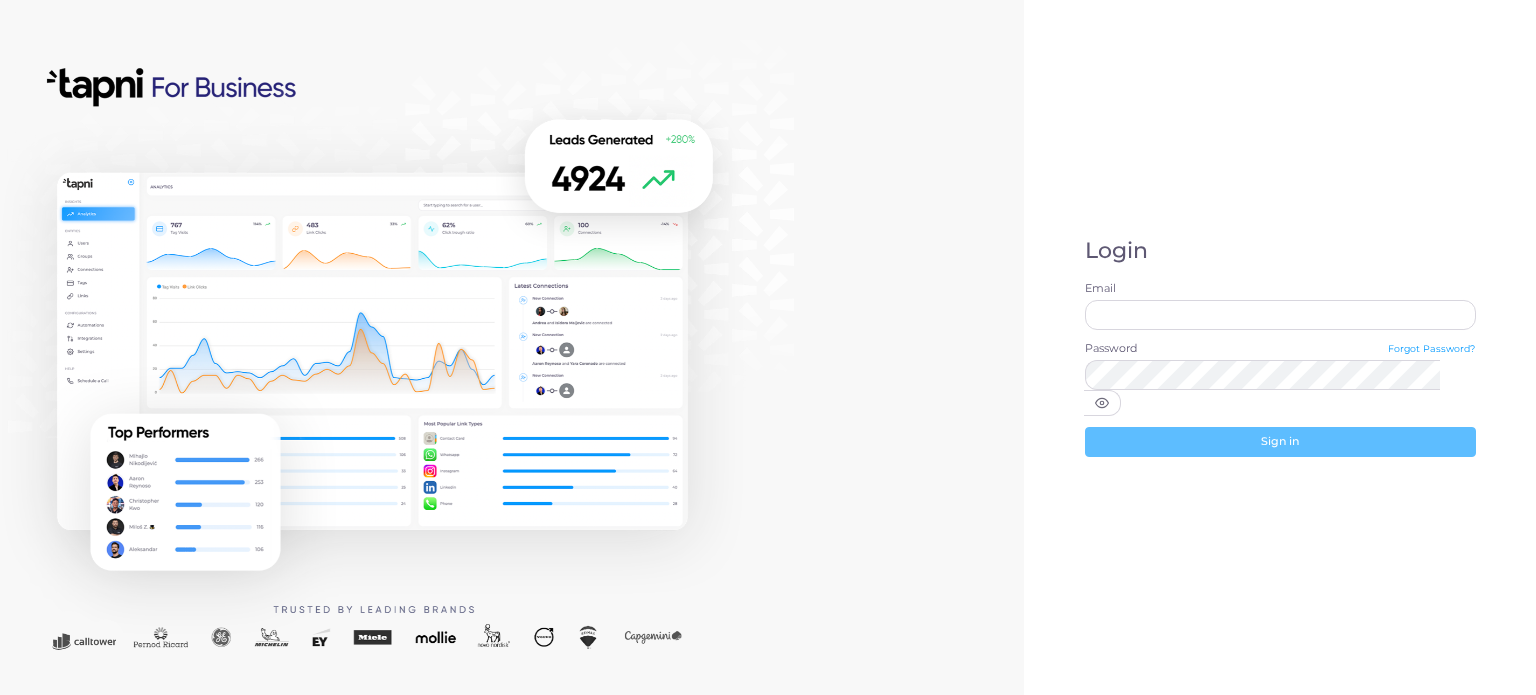 scroll, scrollTop: 0, scrollLeft: 0, axis: both 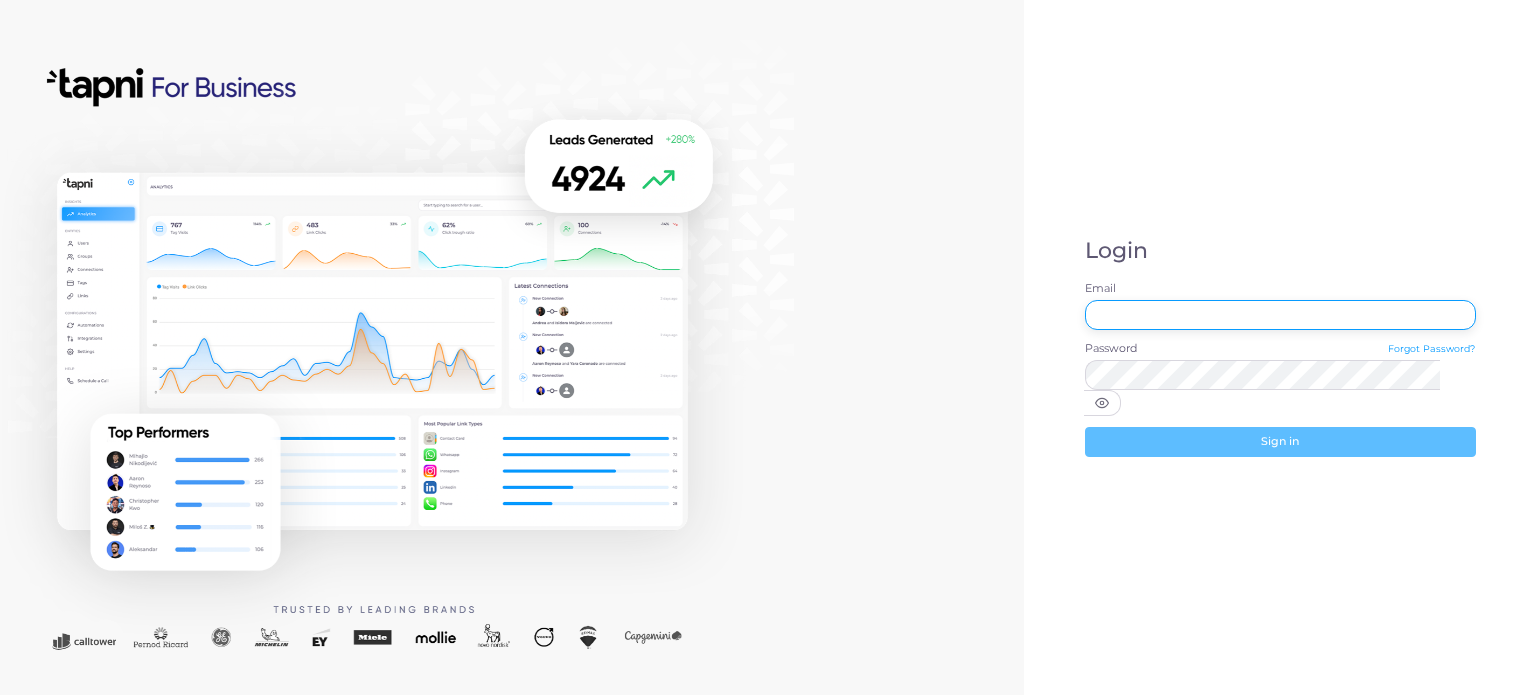 click on "Email" at bounding box center [1280, 315] 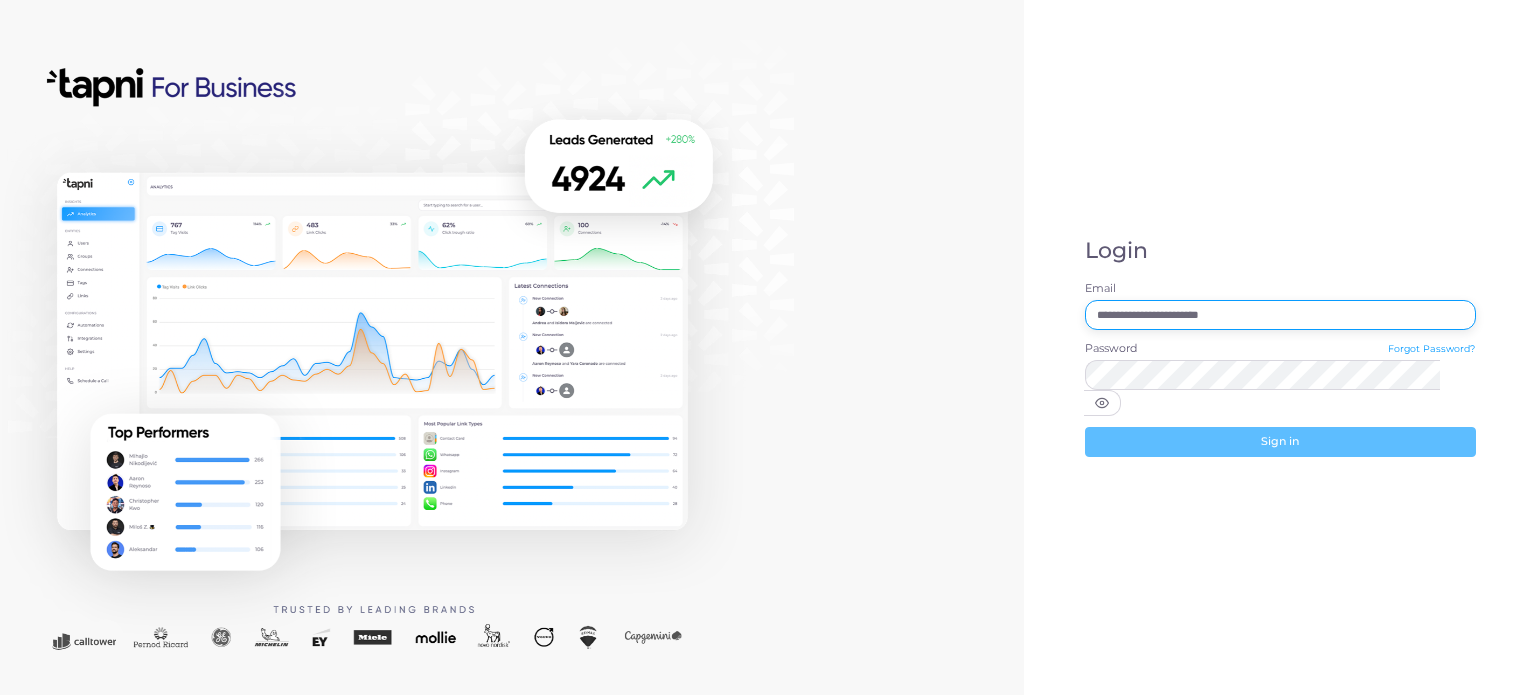 type on "**********" 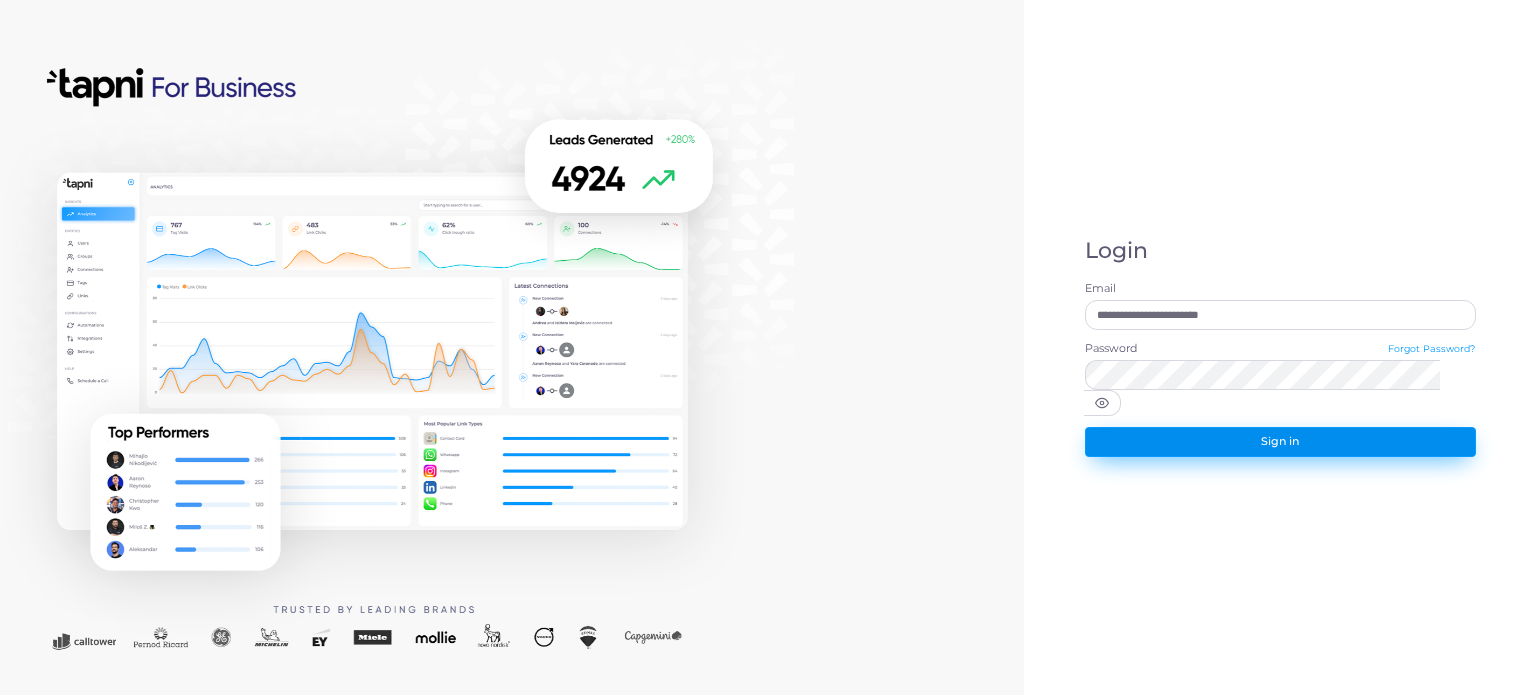 click on "Sign in" at bounding box center (1280, 442) 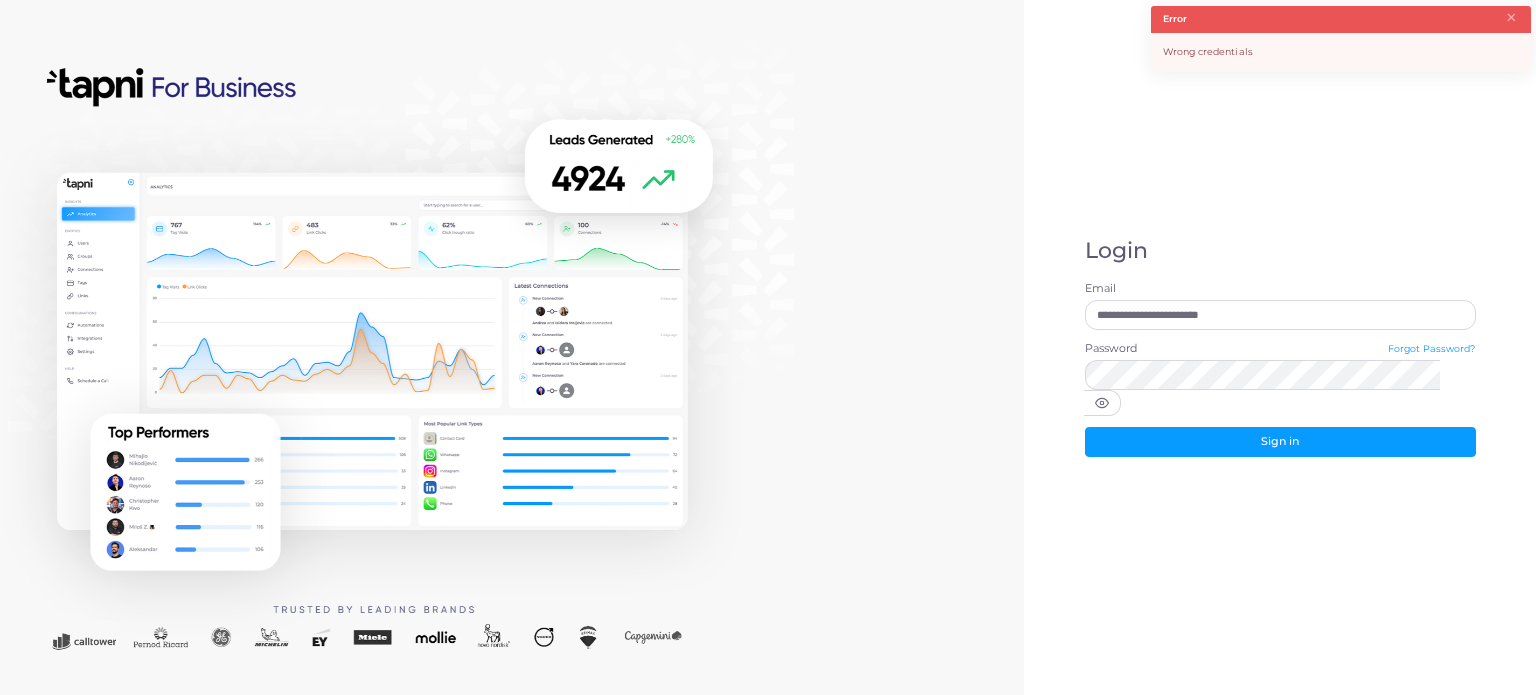 click 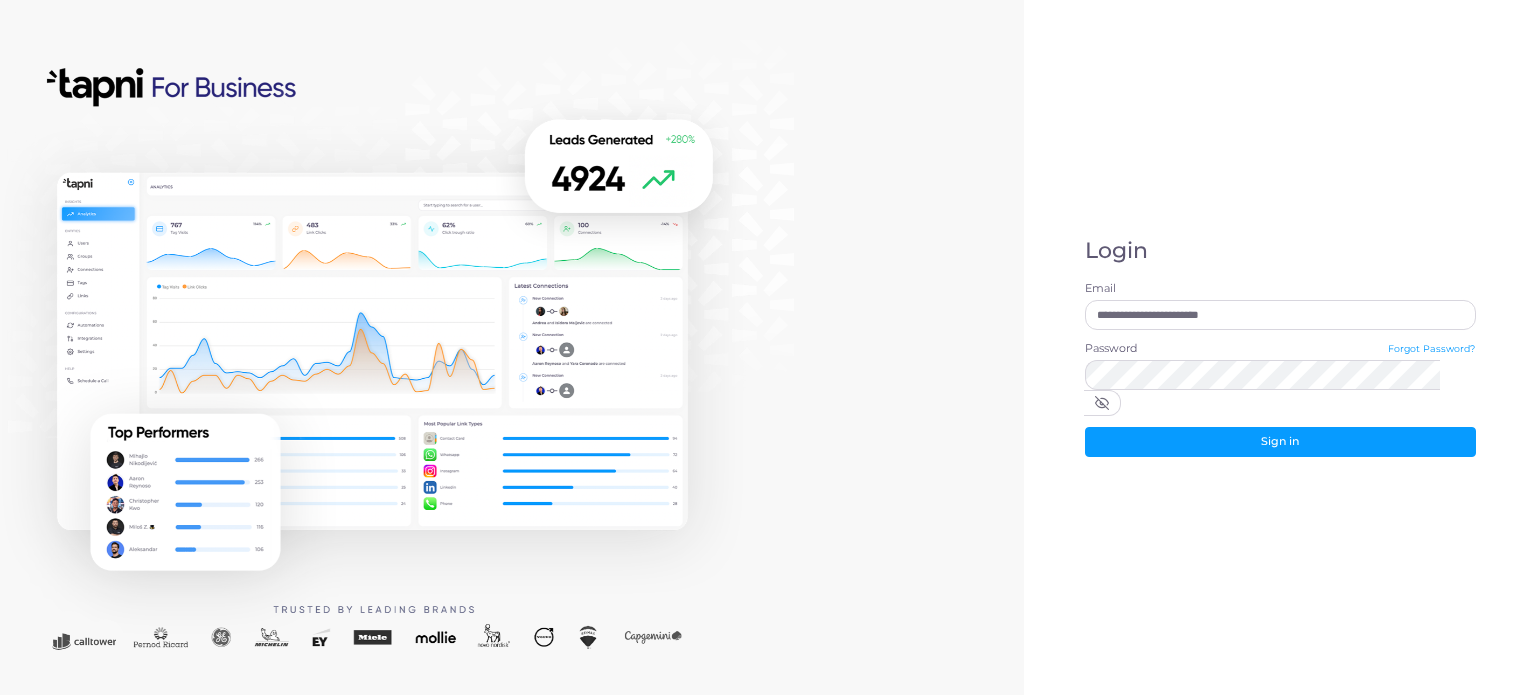 click on "**********" at bounding box center [1280, 347] 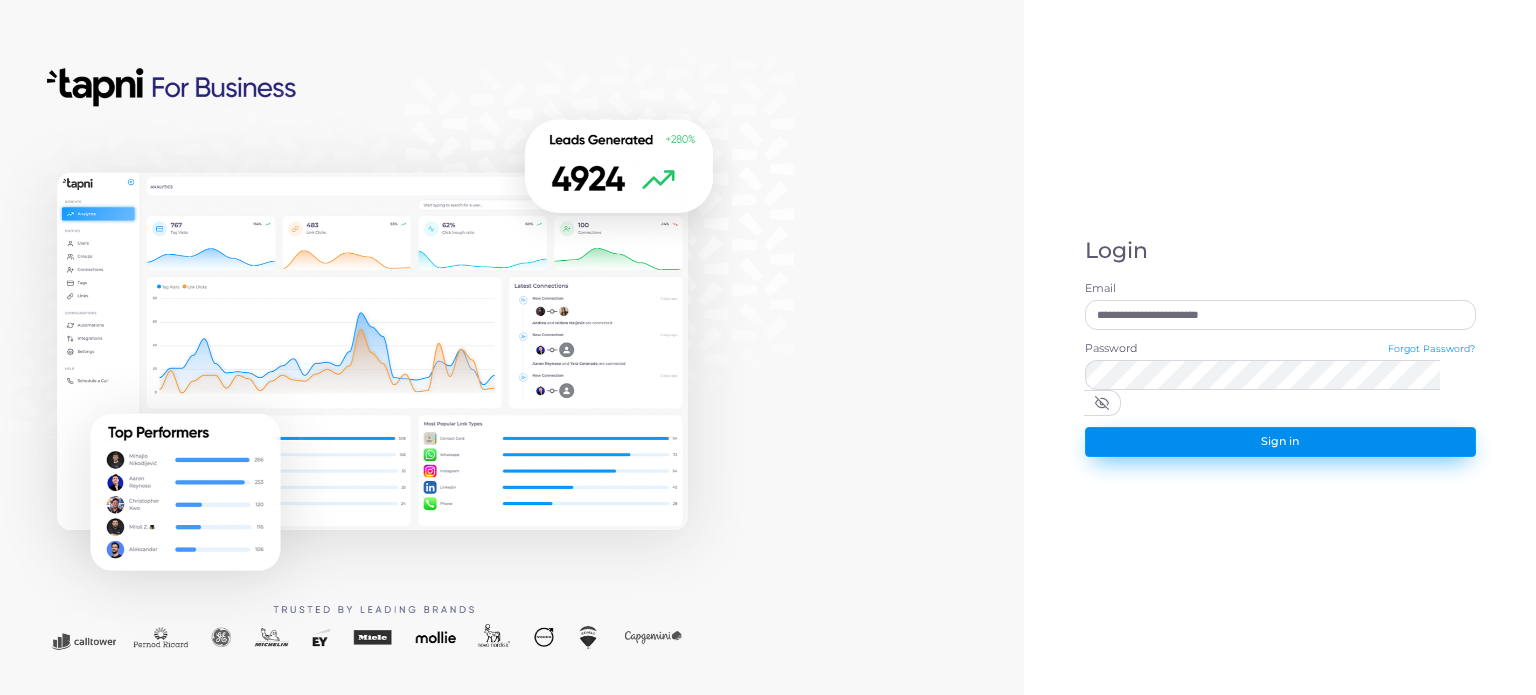 click on "Sign in" at bounding box center (1280, 442) 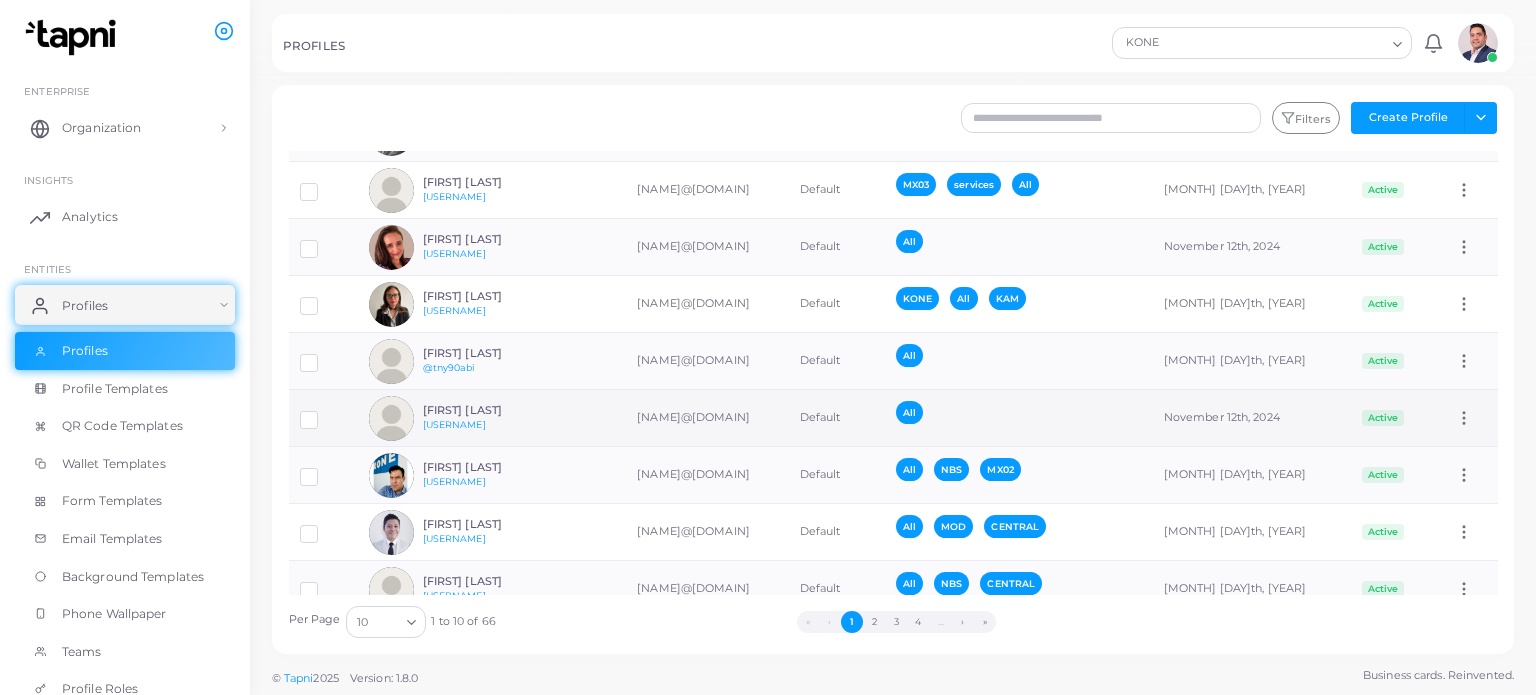 scroll, scrollTop: 168, scrollLeft: 0, axis: vertical 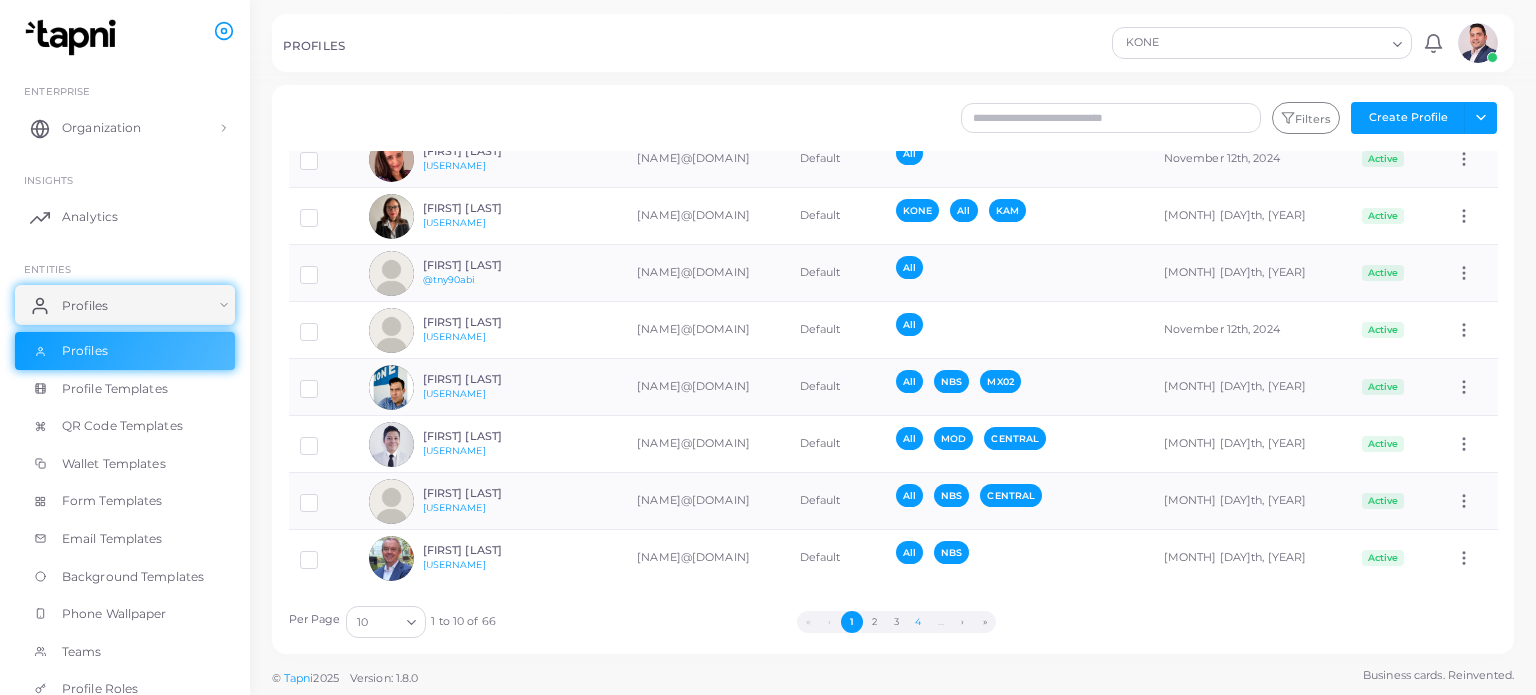 click on "4" at bounding box center [918, 622] 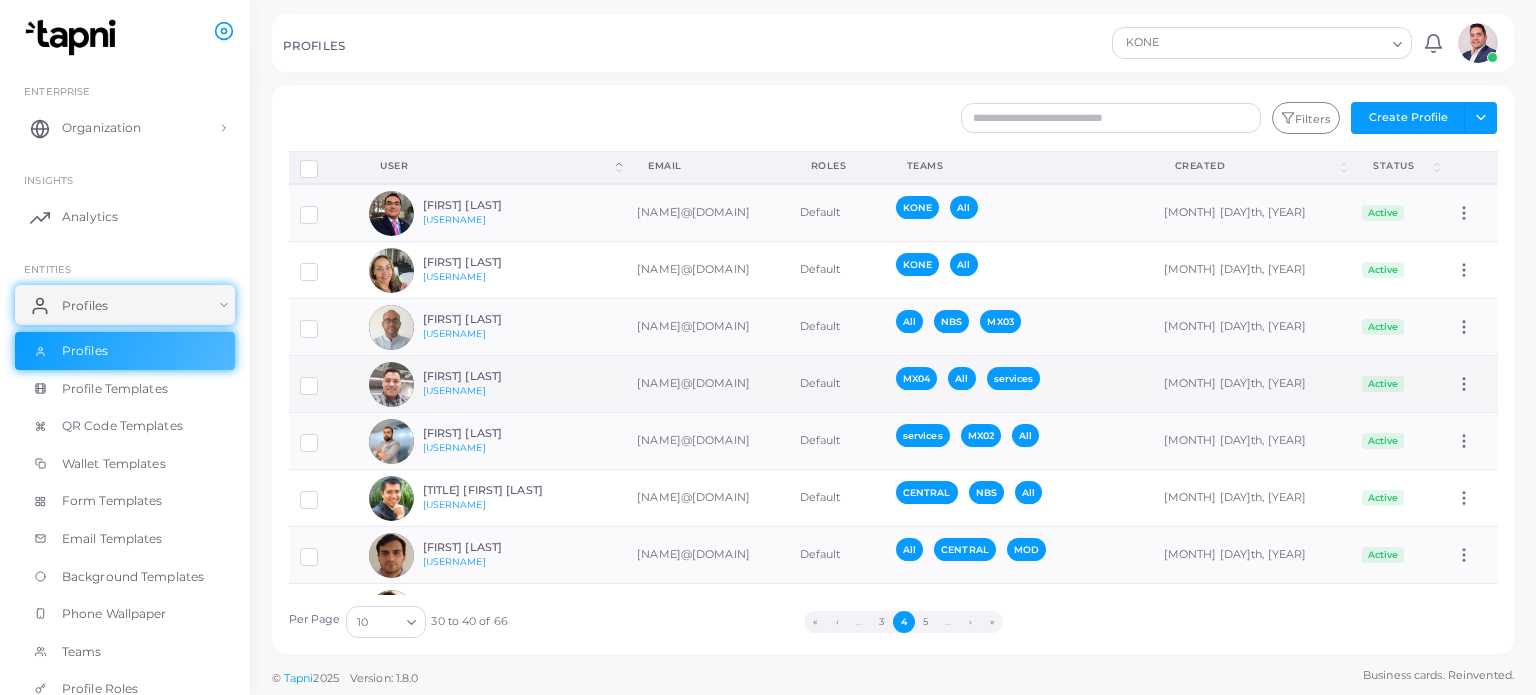 scroll, scrollTop: 168, scrollLeft: 0, axis: vertical 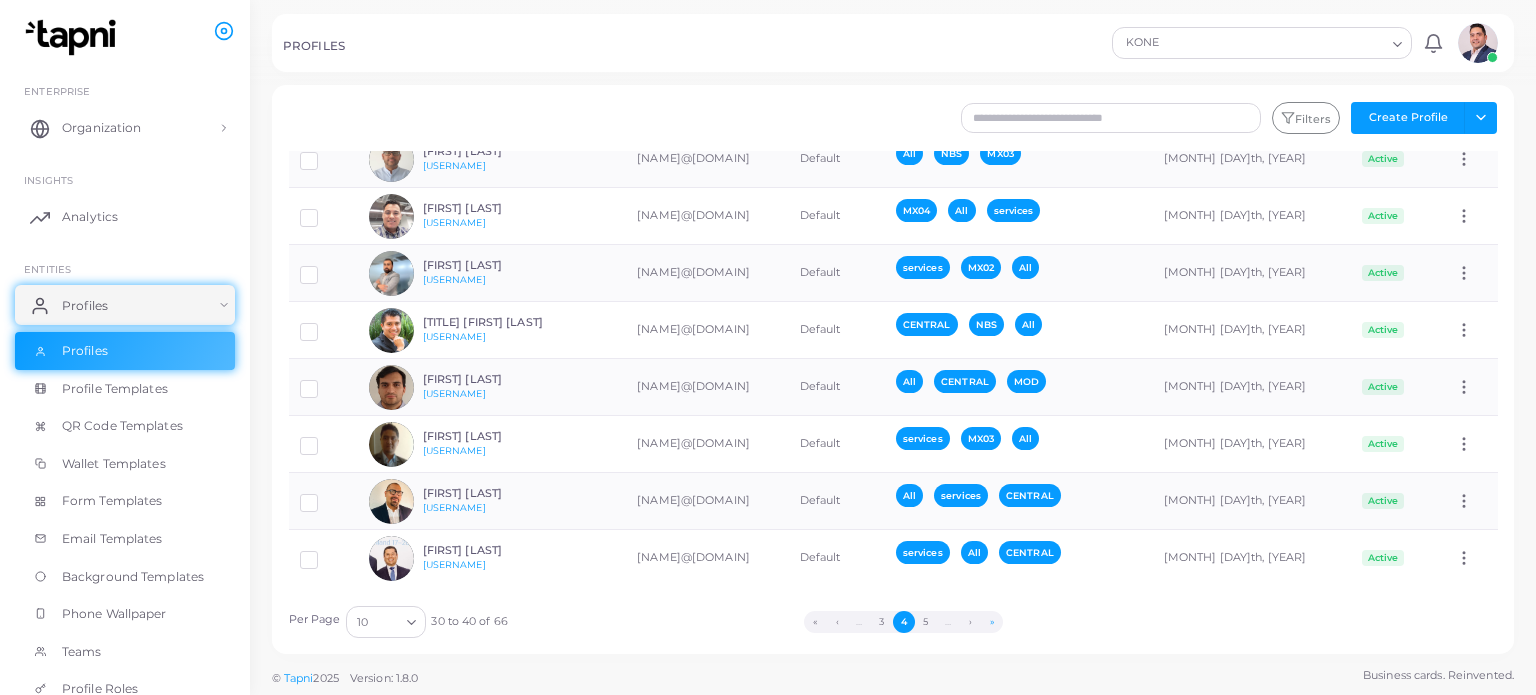 click on "»" at bounding box center [992, 622] 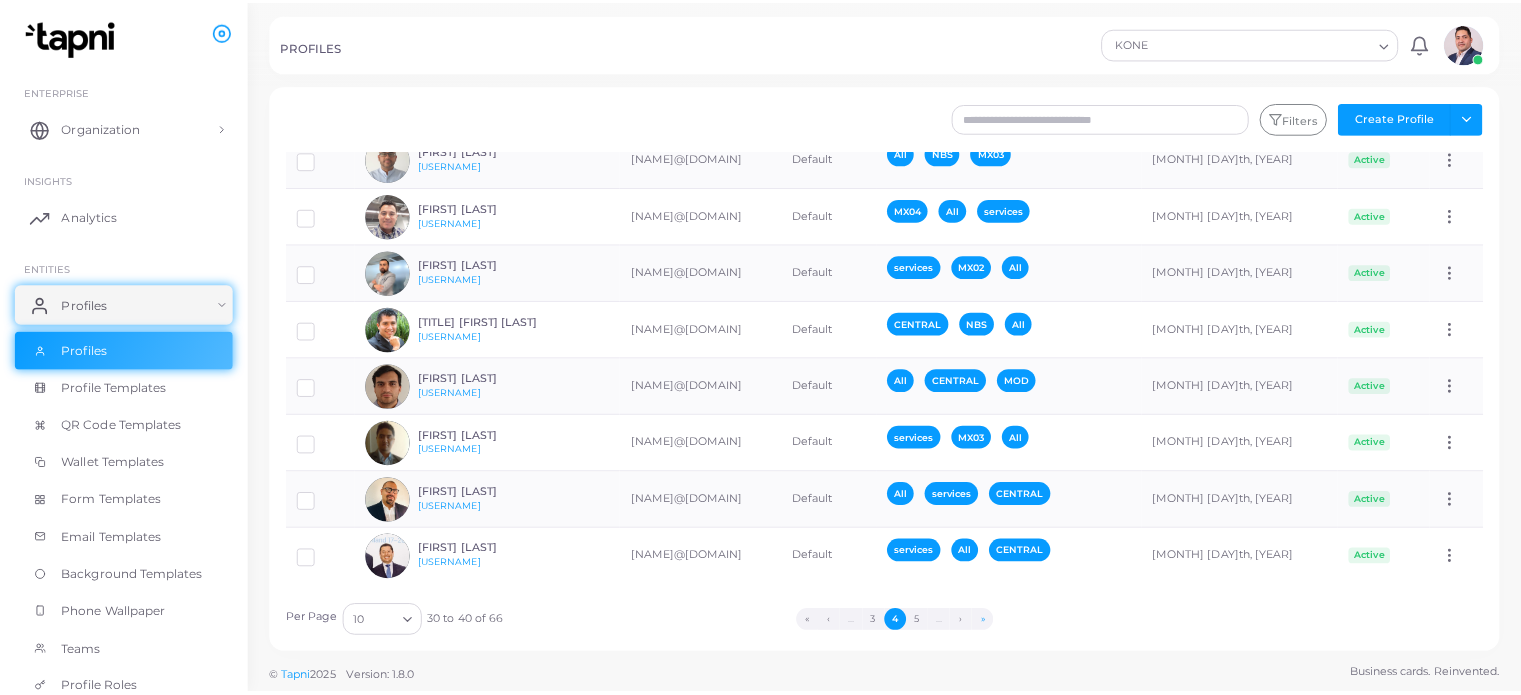 scroll, scrollTop: 0, scrollLeft: 0, axis: both 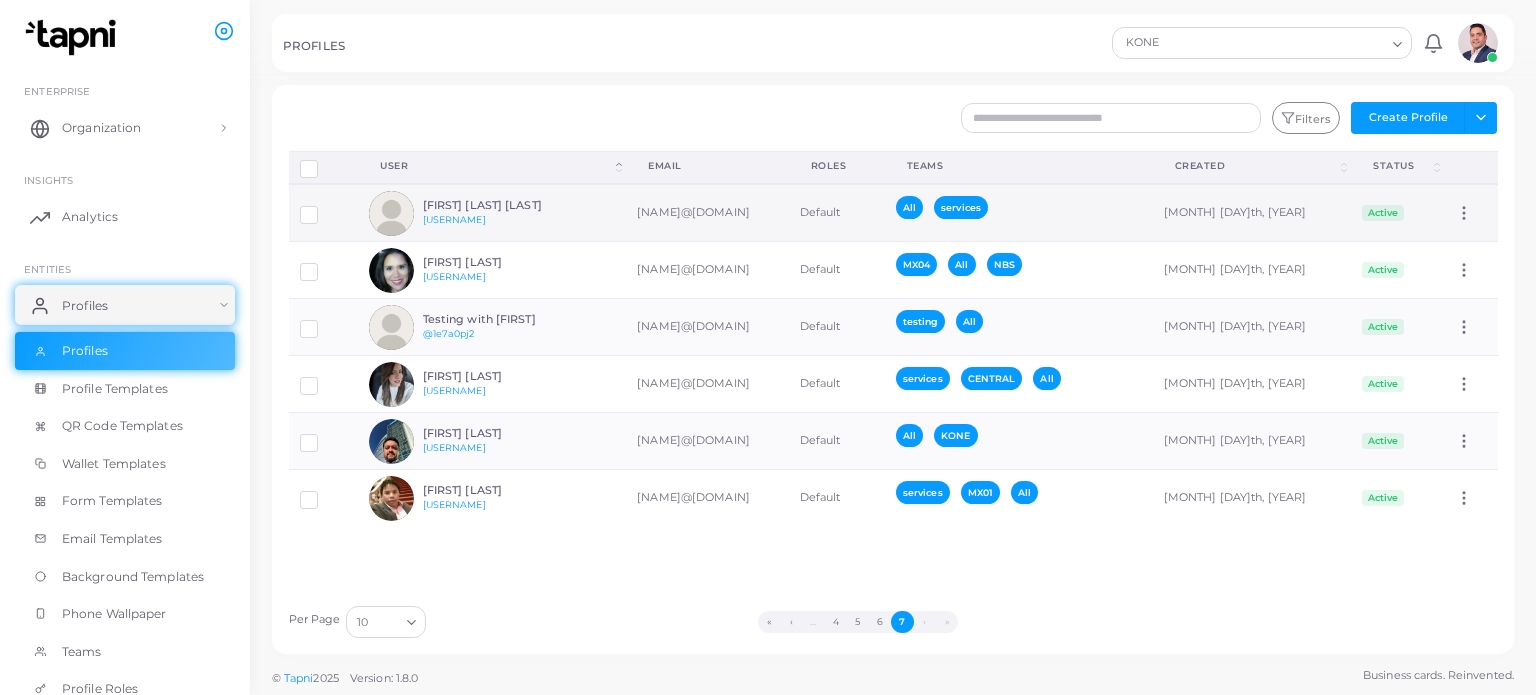 click on "[FIRST] [LAST] @[USERNAME]" at bounding box center [492, 213] 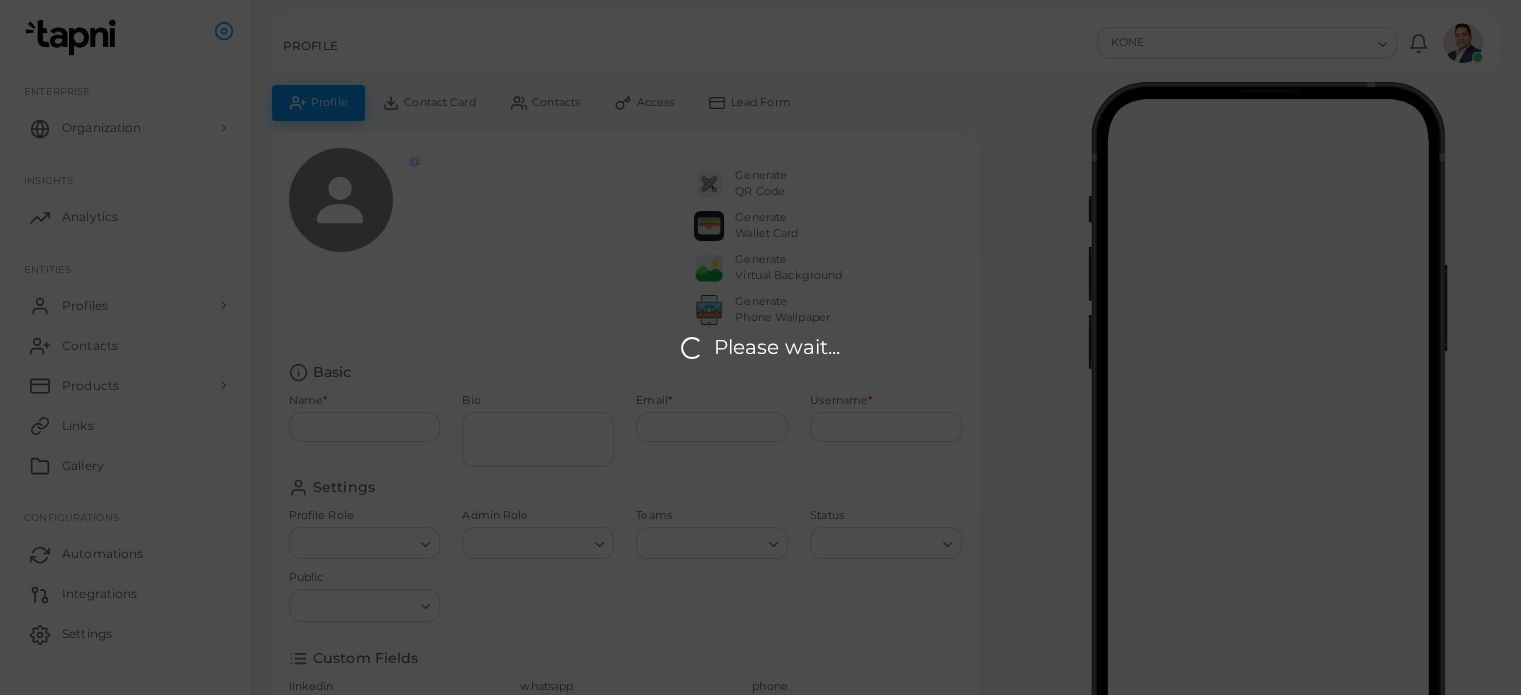 type on "**********" 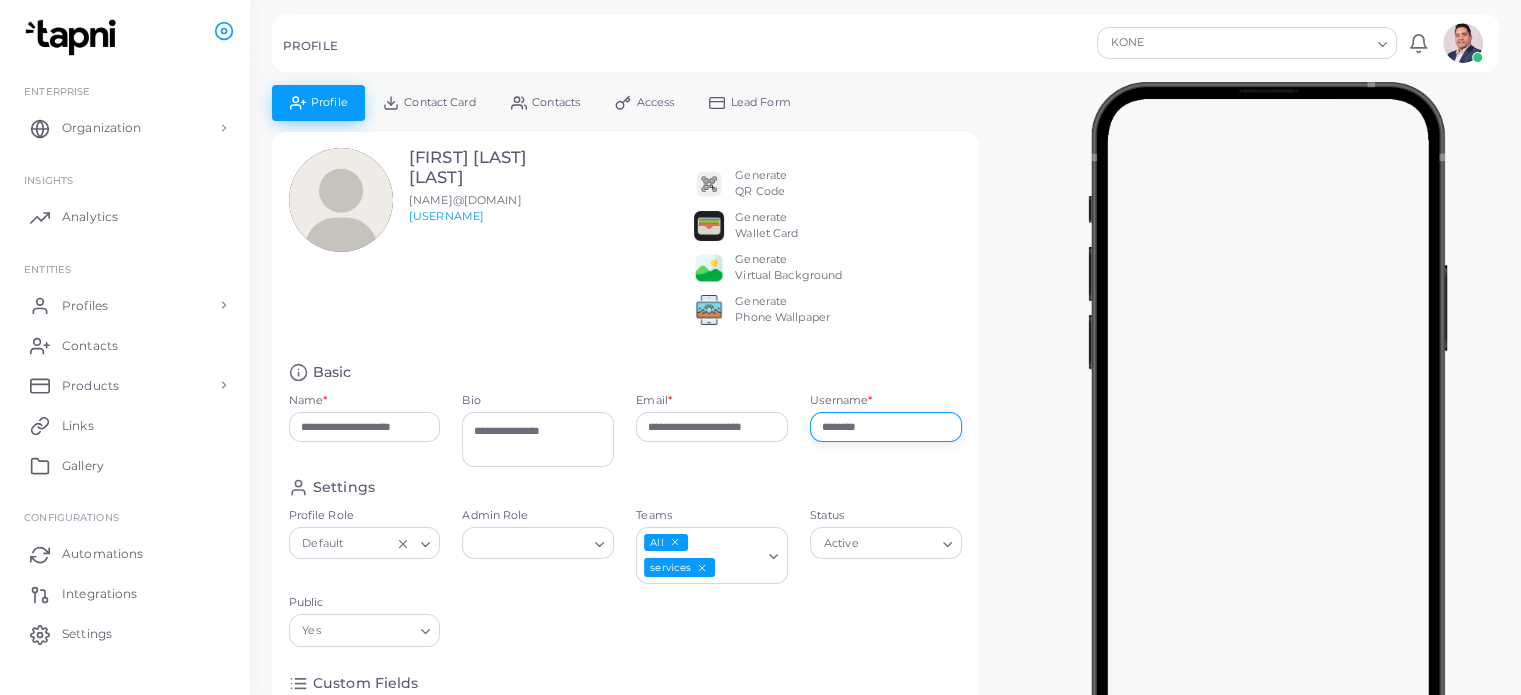 drag, startPoint x: 854, startPoint y: 448, endPoint x: 502, endPoint y: 427, distance: 352.62585 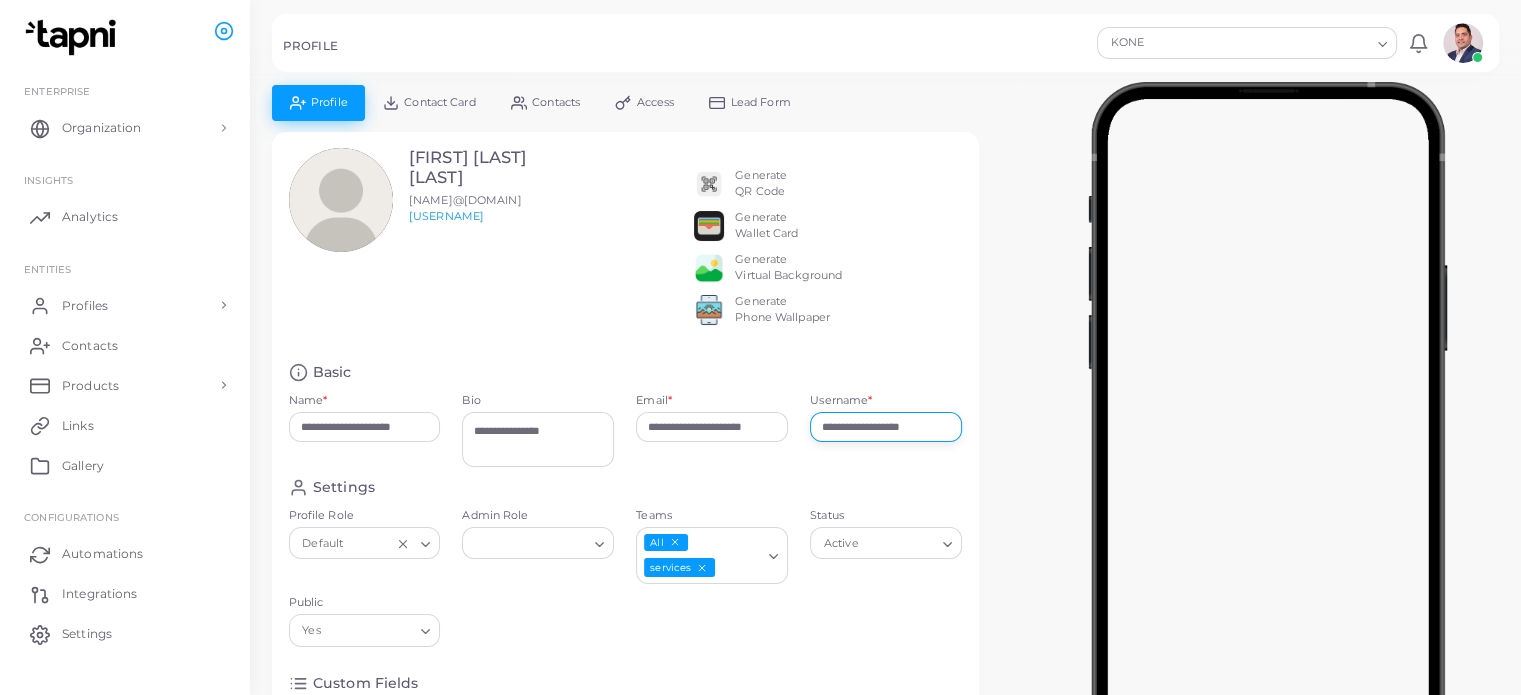 type on "**********" 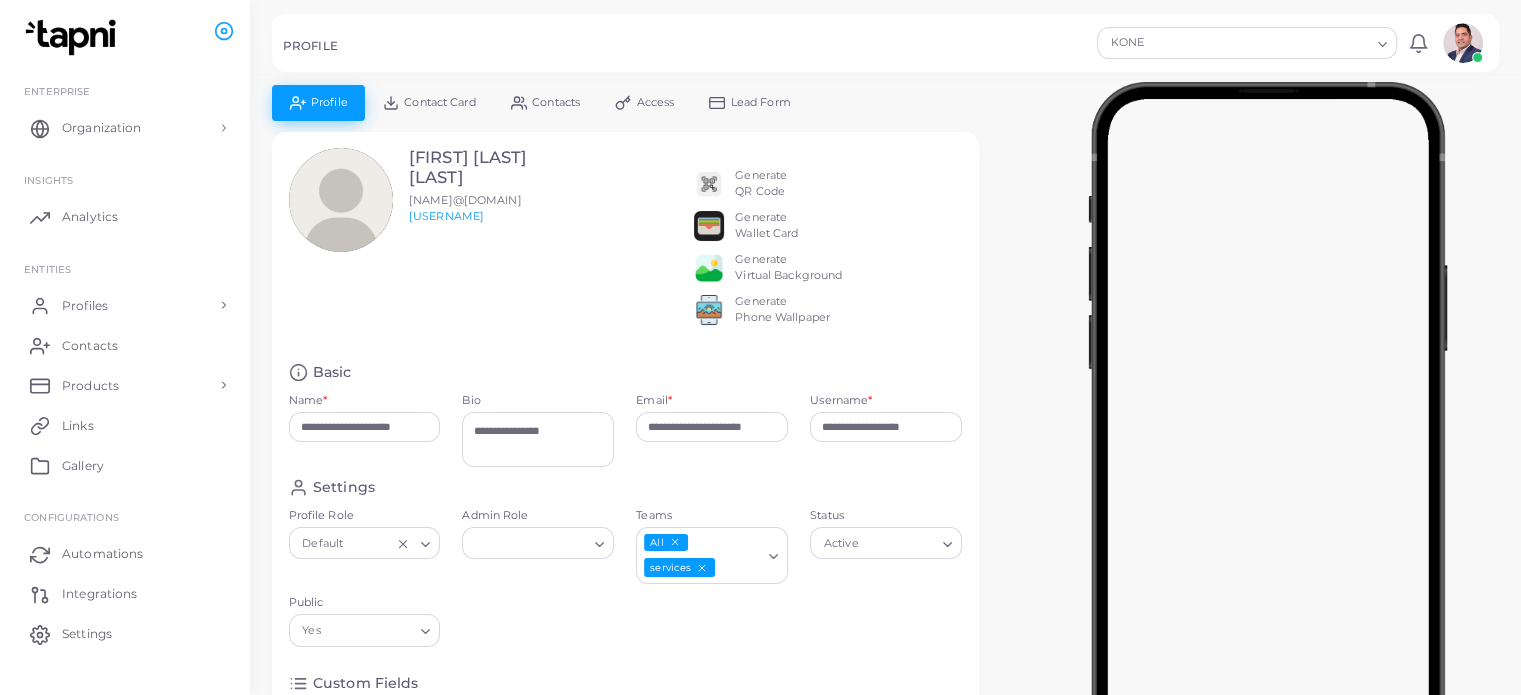 click on "Generate  QR Code   Generate  Wallet Card   Generate  Virtual Background   Generate  Phone Wallpaper" at bounding box center (828, 242) 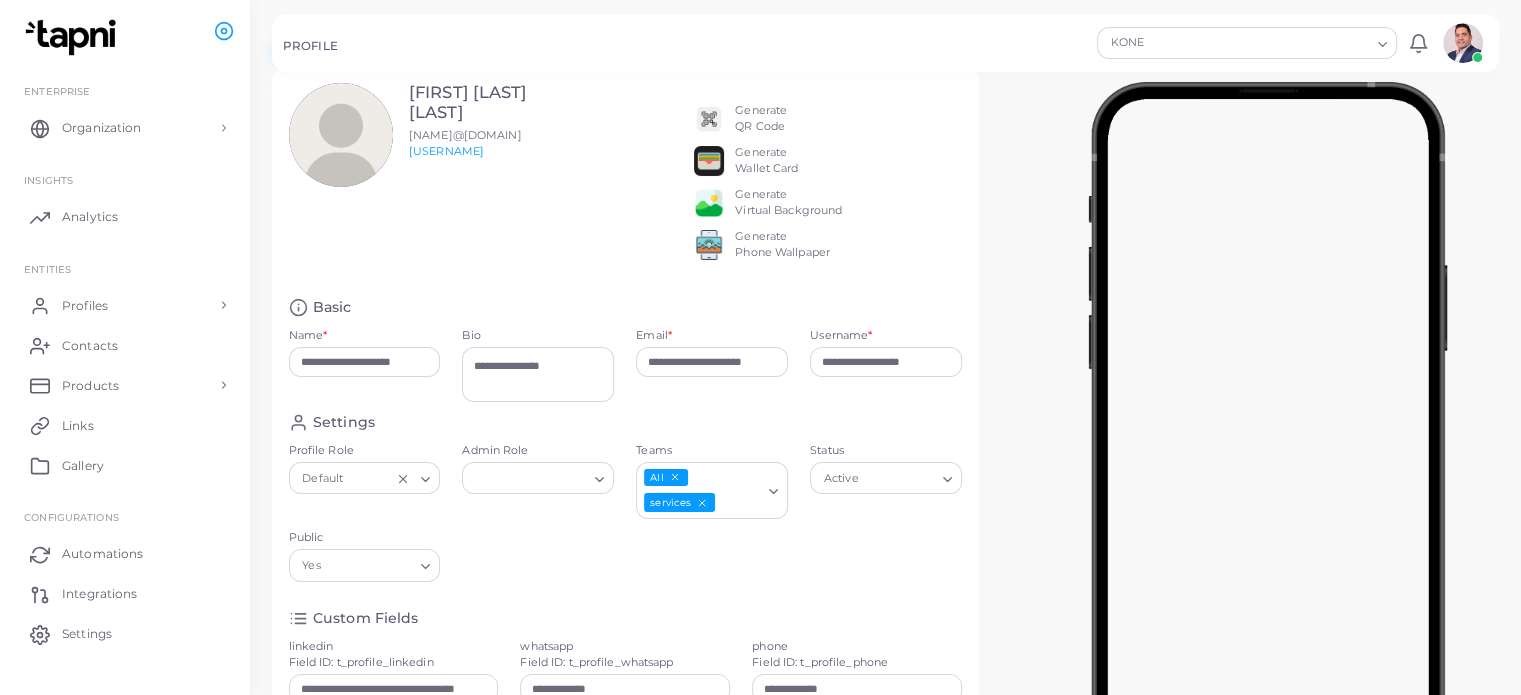 scroll, scrollTop: 100, scrollLeft: 0, axis: vertical 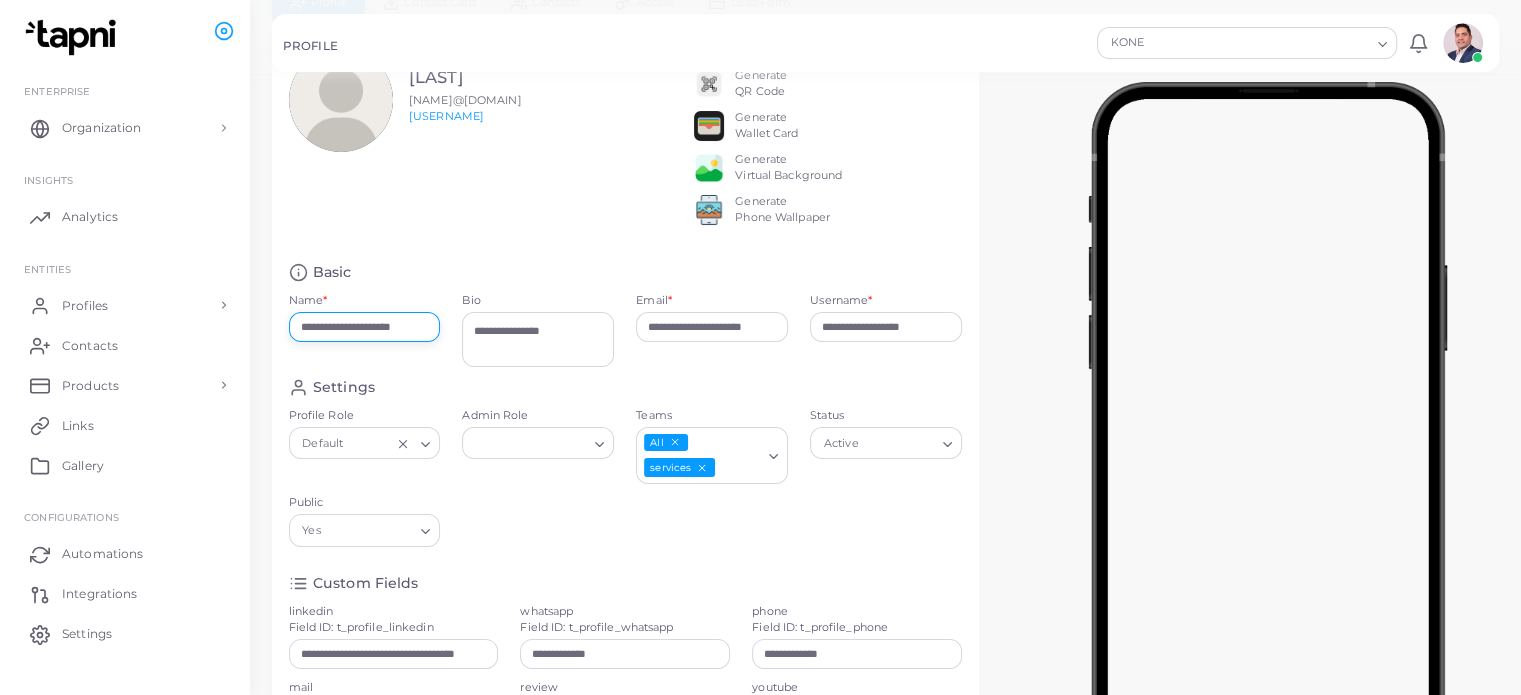 drag, startPoint x: 390, startPoint y: 343, endPoint x: 1014, endPoint y: 372, distance: 624.6735 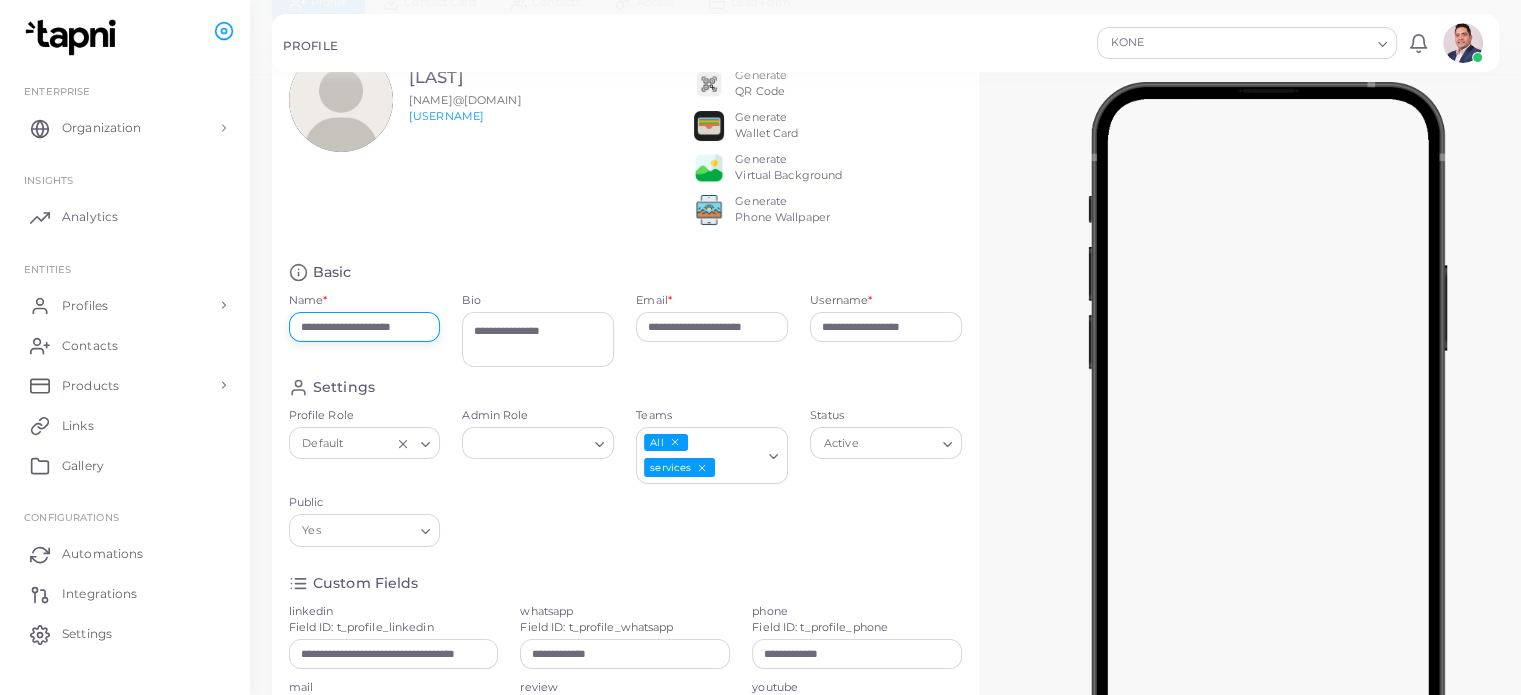 click on "**********" at bounding box center (885, 766) 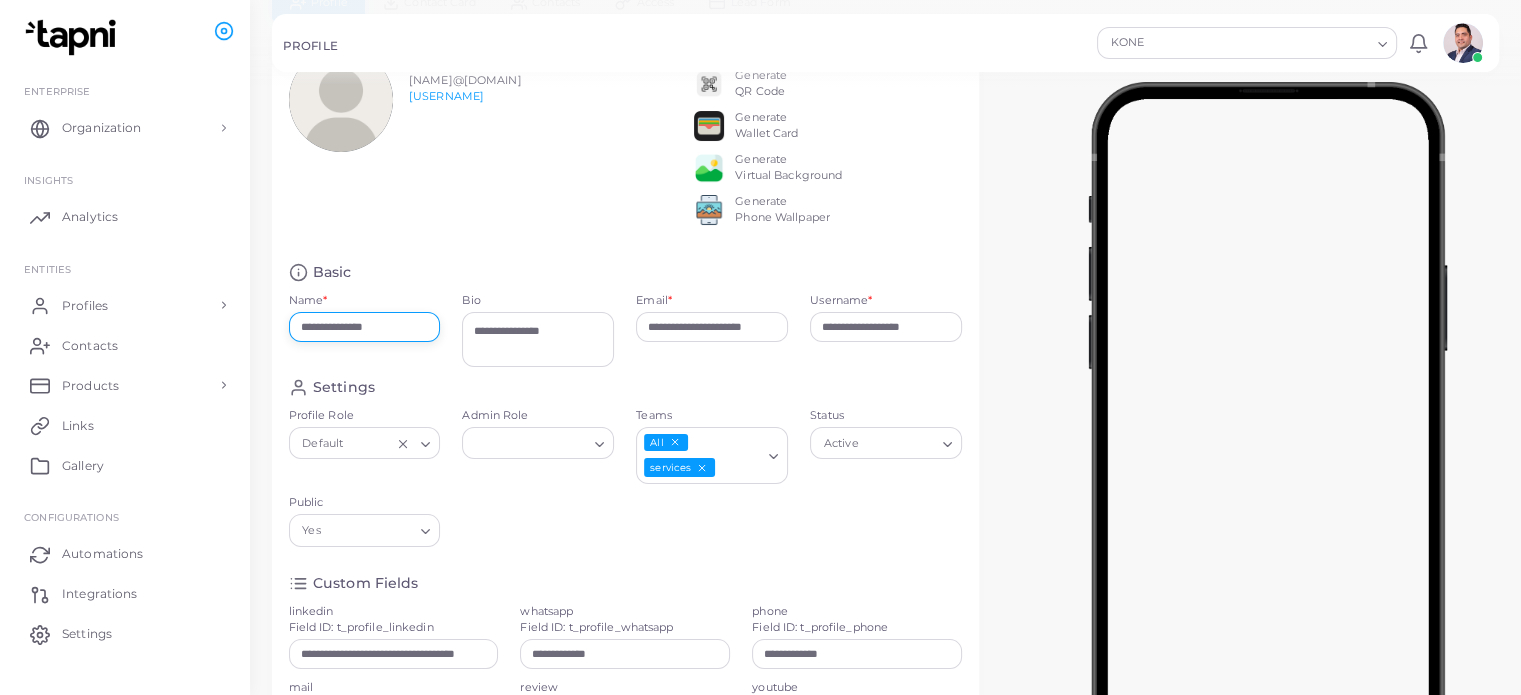 scroll, scrollTop: 0, scrollLeft: 0, axis: both 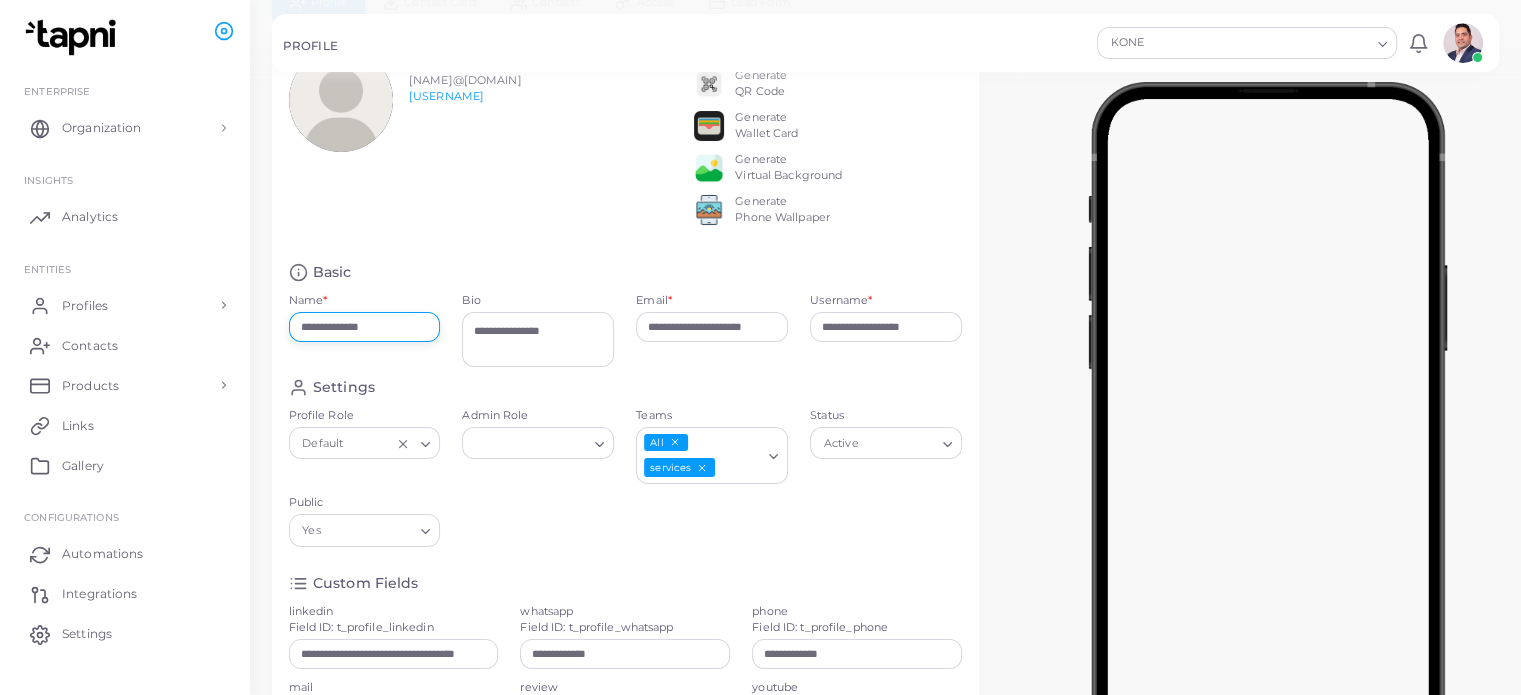 type on "**********" 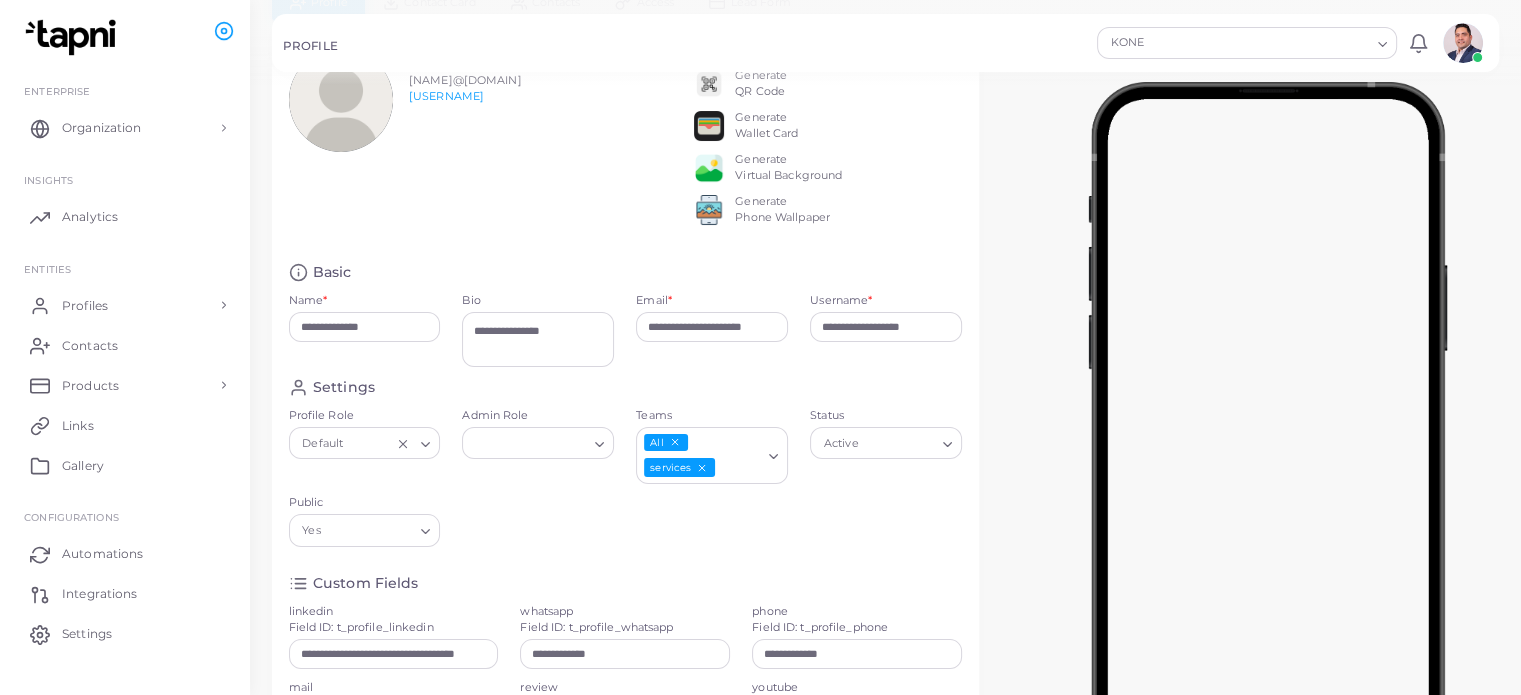 click on "**********" at bounding box center (625, 512) 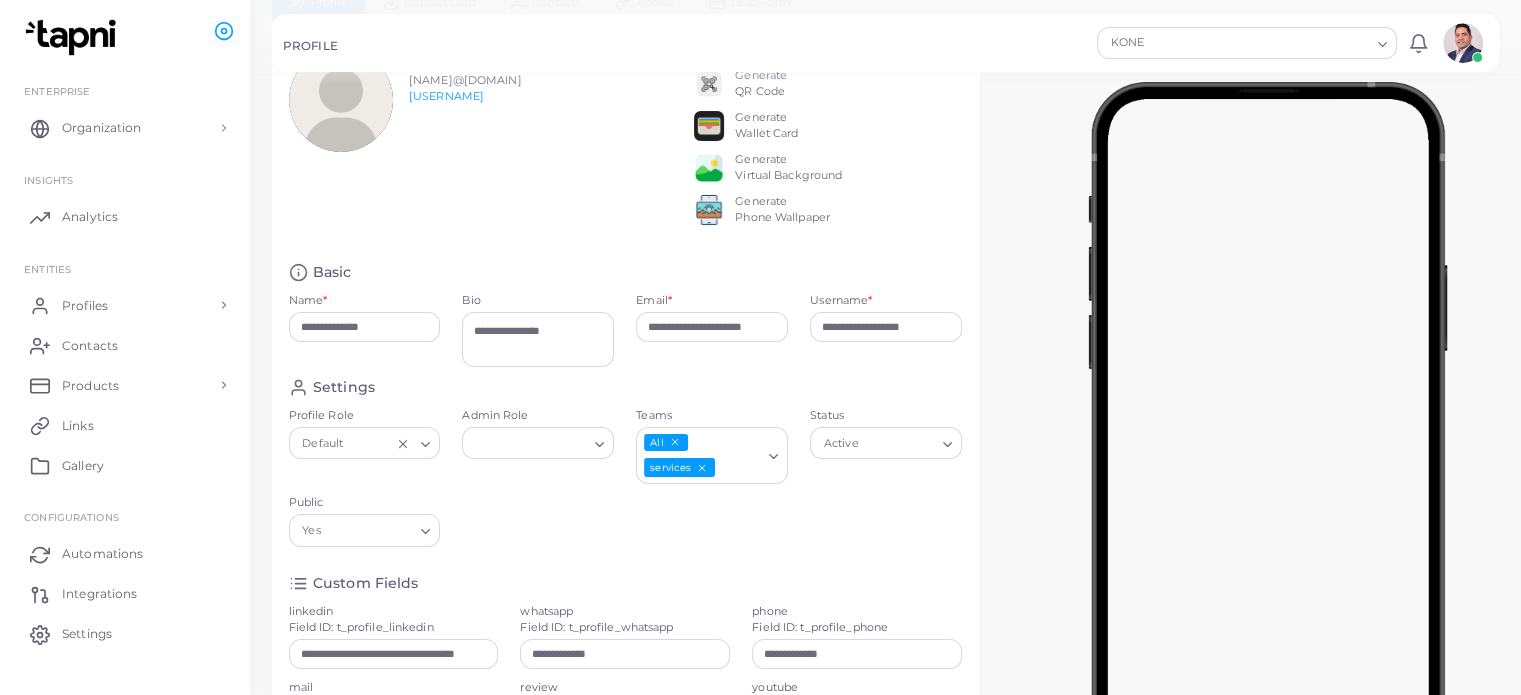 click on "Generate  QR Code   Generate  Wallet Card   Generate  Virtual Background   Generate  Phone Wallpaper" at bounding box center [828, 147] 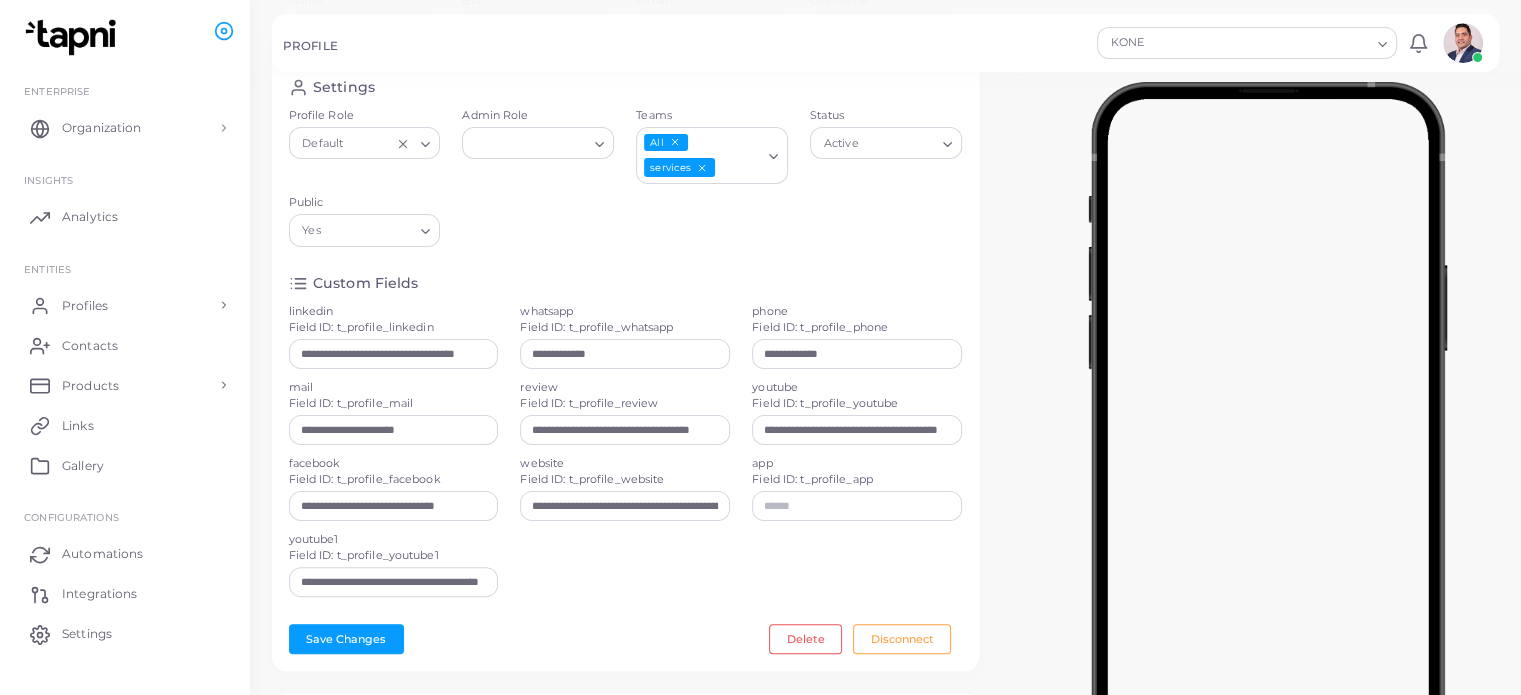 scroll, scrollTop: 500, scrollLeft: 0, axis: vertical 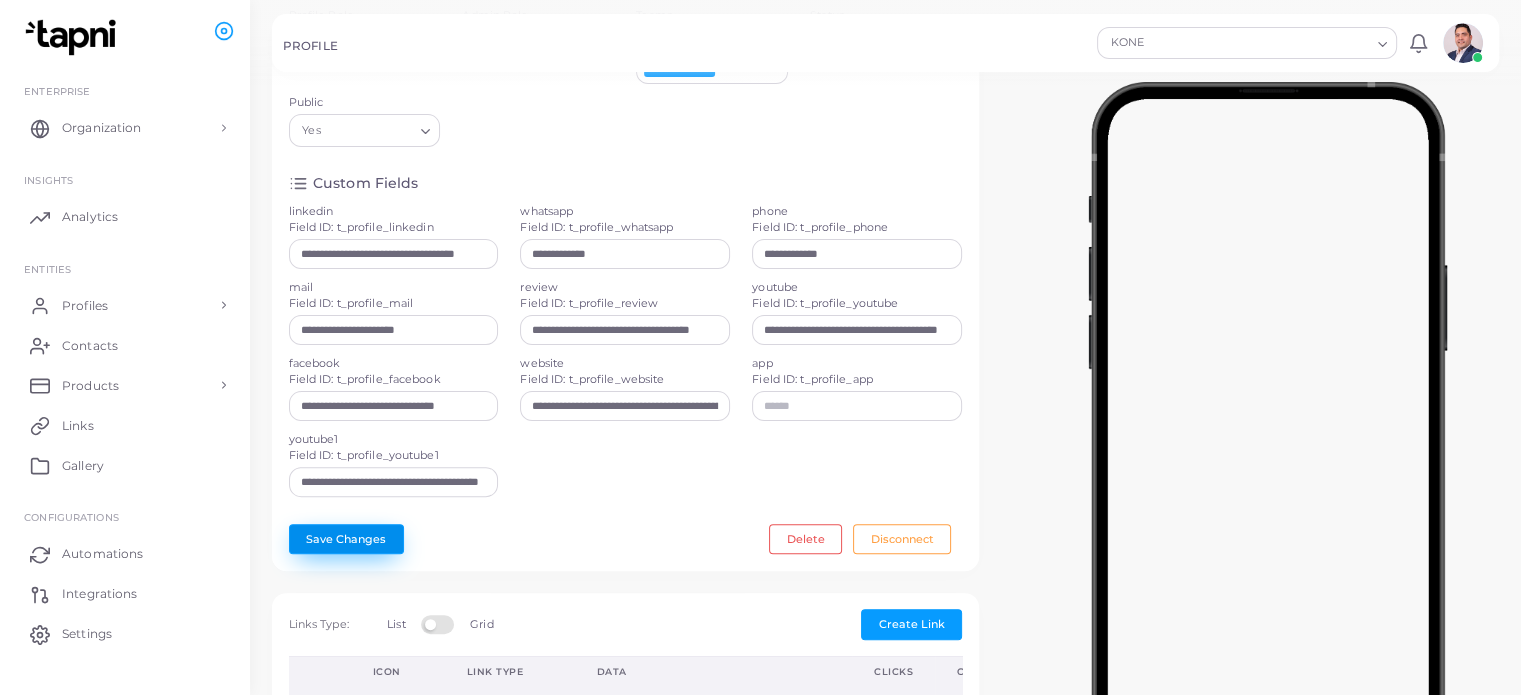 click on "Save Changes" at bounding box center [346, 539] 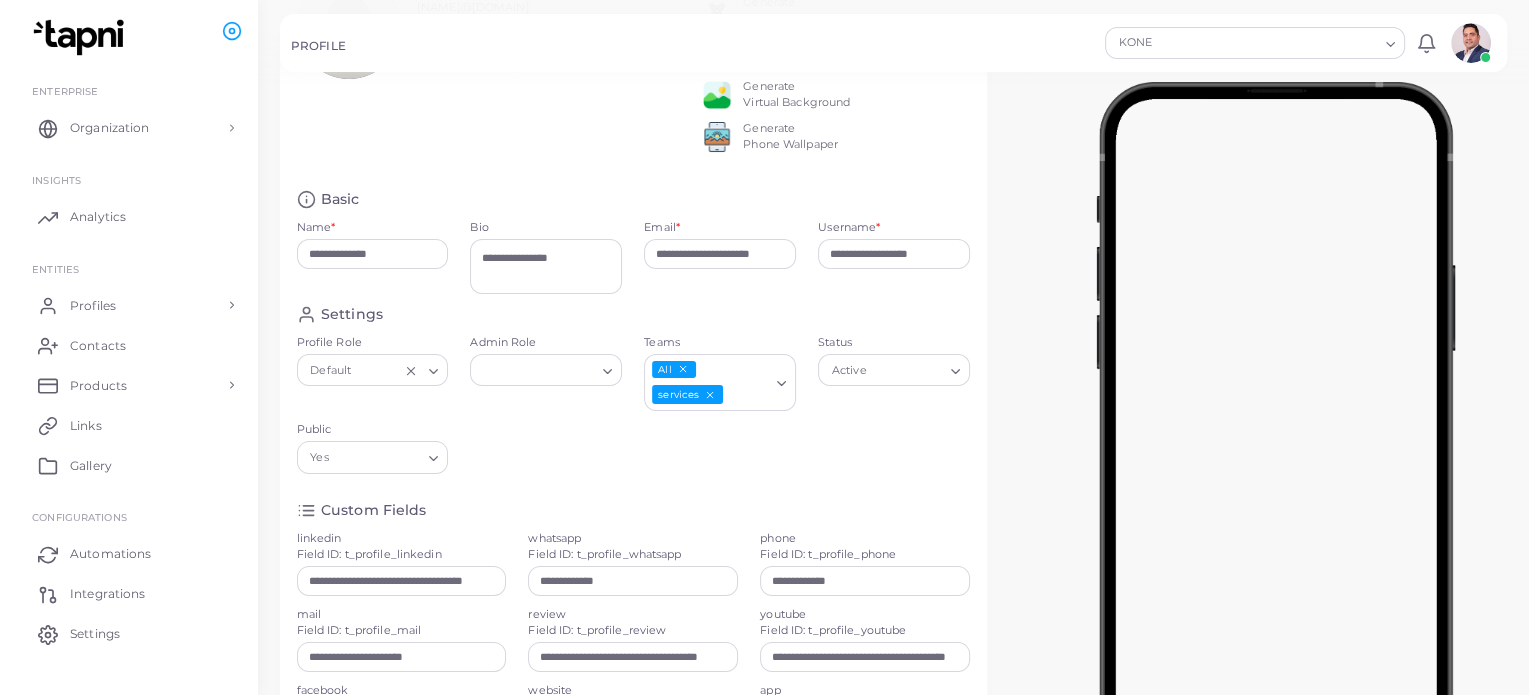 scroll, scrollTop: 0, scrollLeft: 0, axis: both 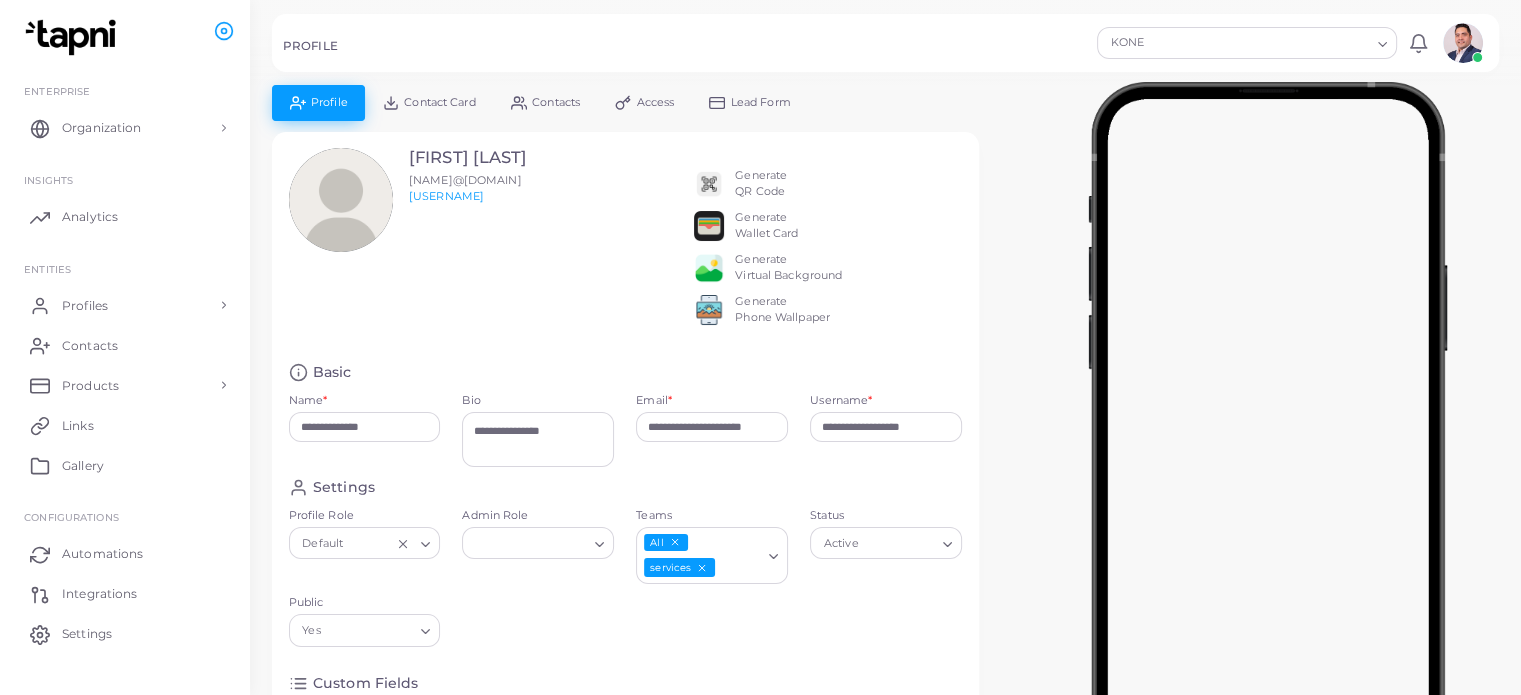 click on "Contacts" at bounding box center (545, 102) 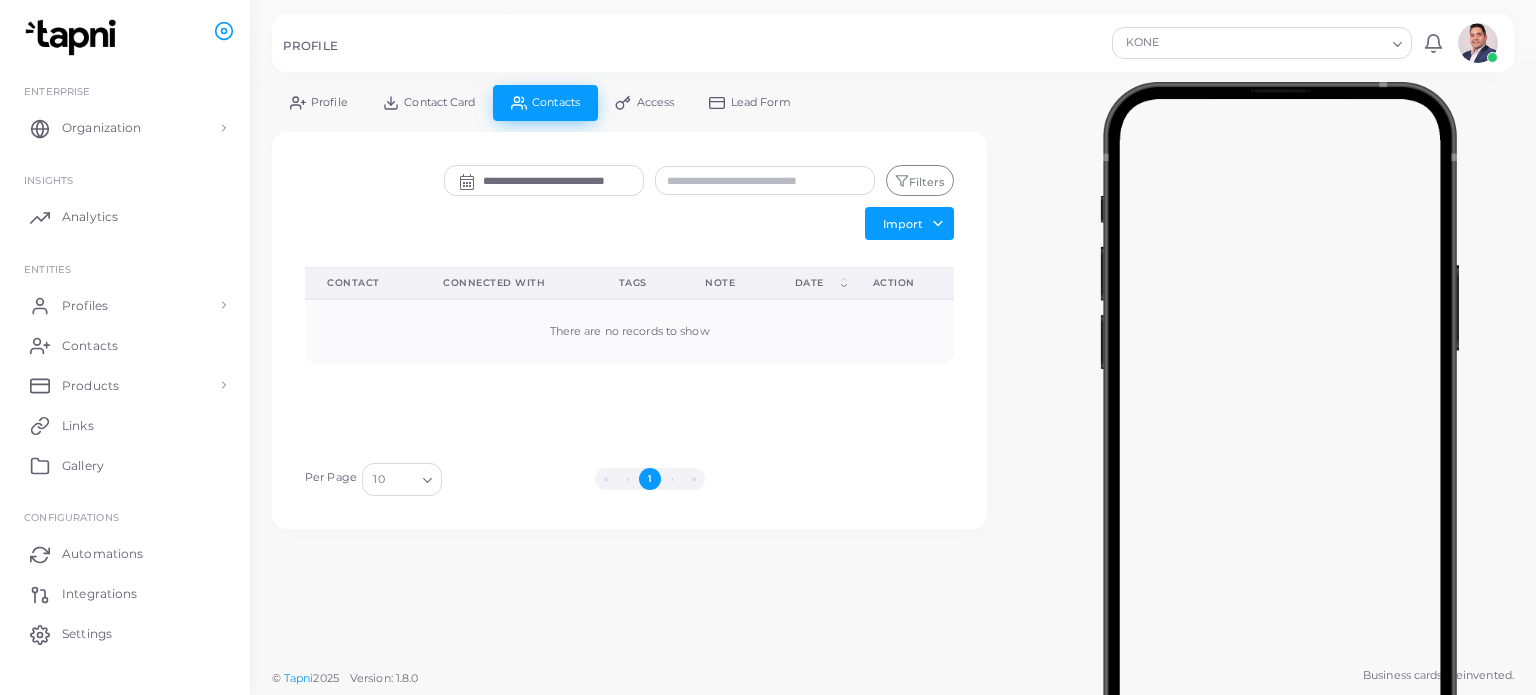 click on "Contact Card" at bounding box center [439, 102] 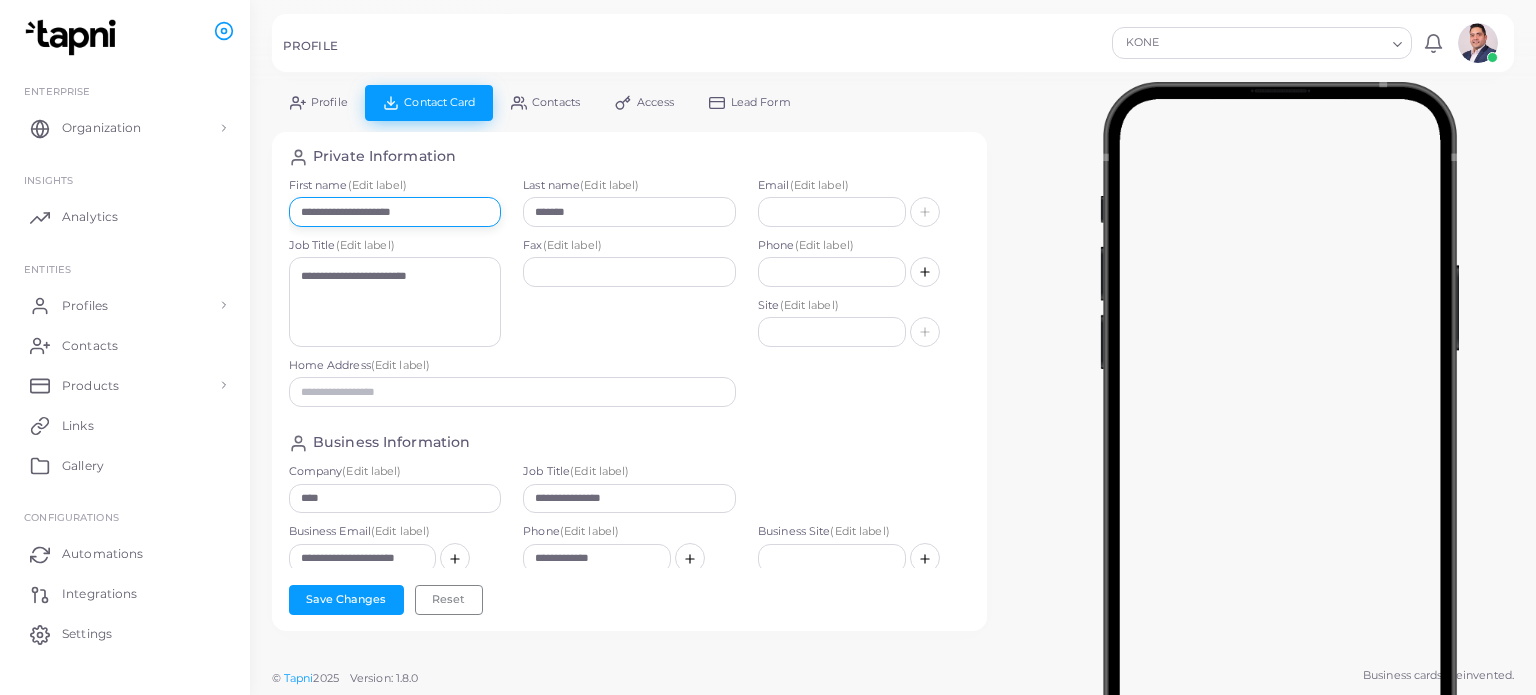 click on "**********" at bounding box center [395, 212] 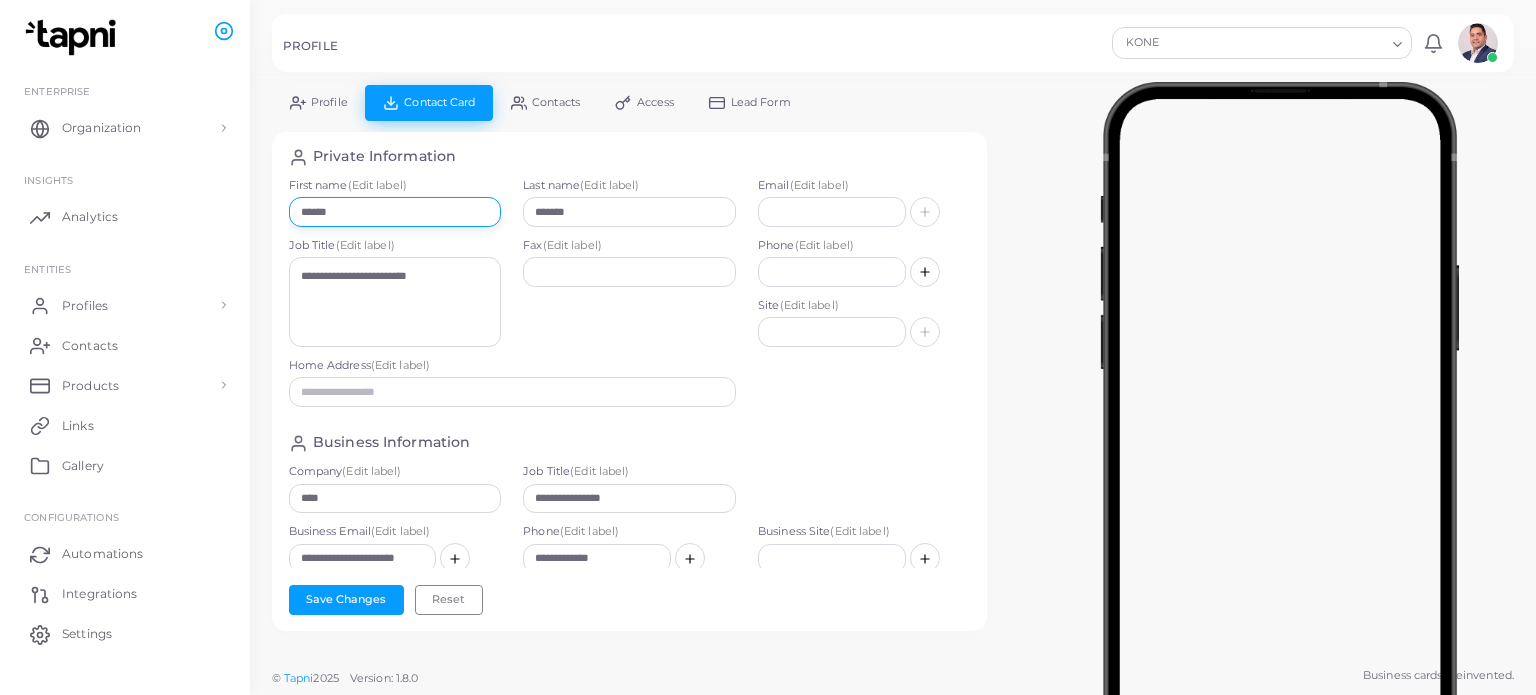 type on "******" 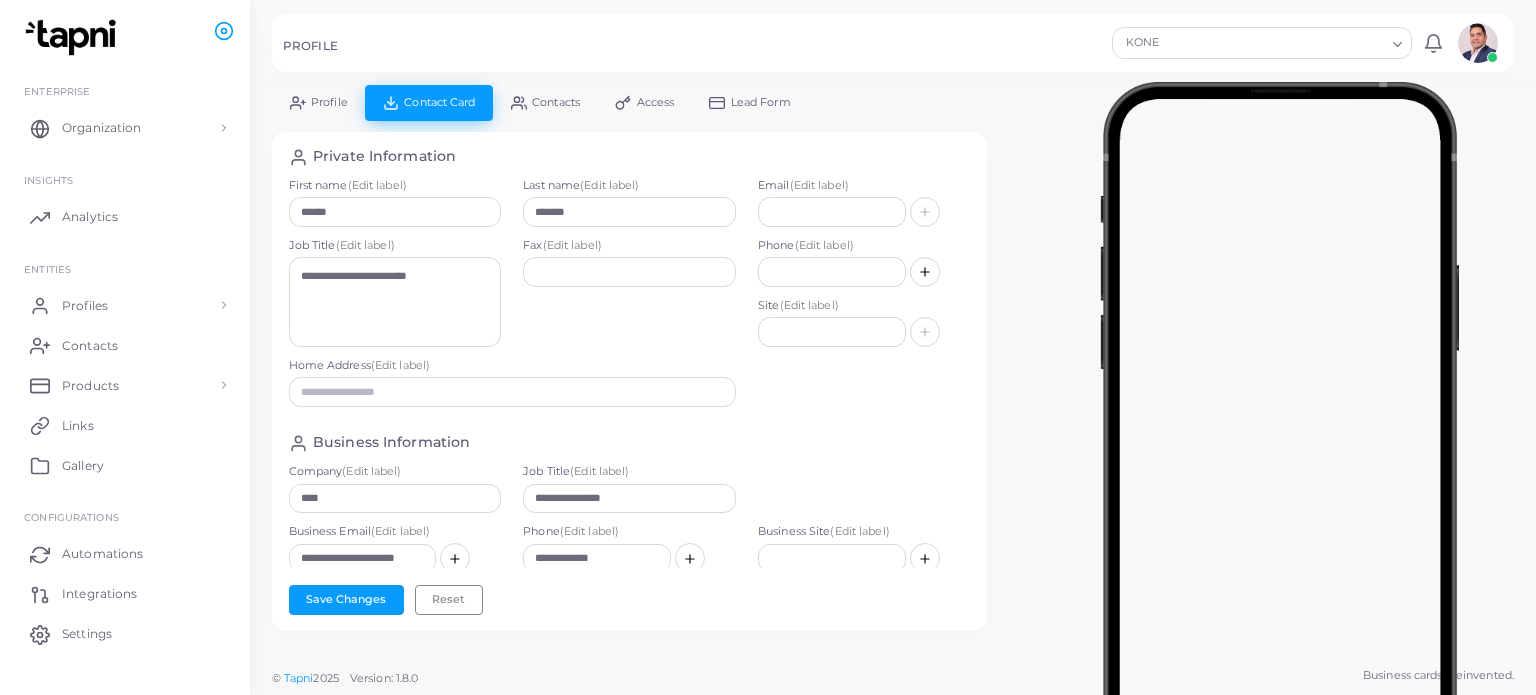 click on "Fax  (Edit label)" at bounding box center [629, 298] 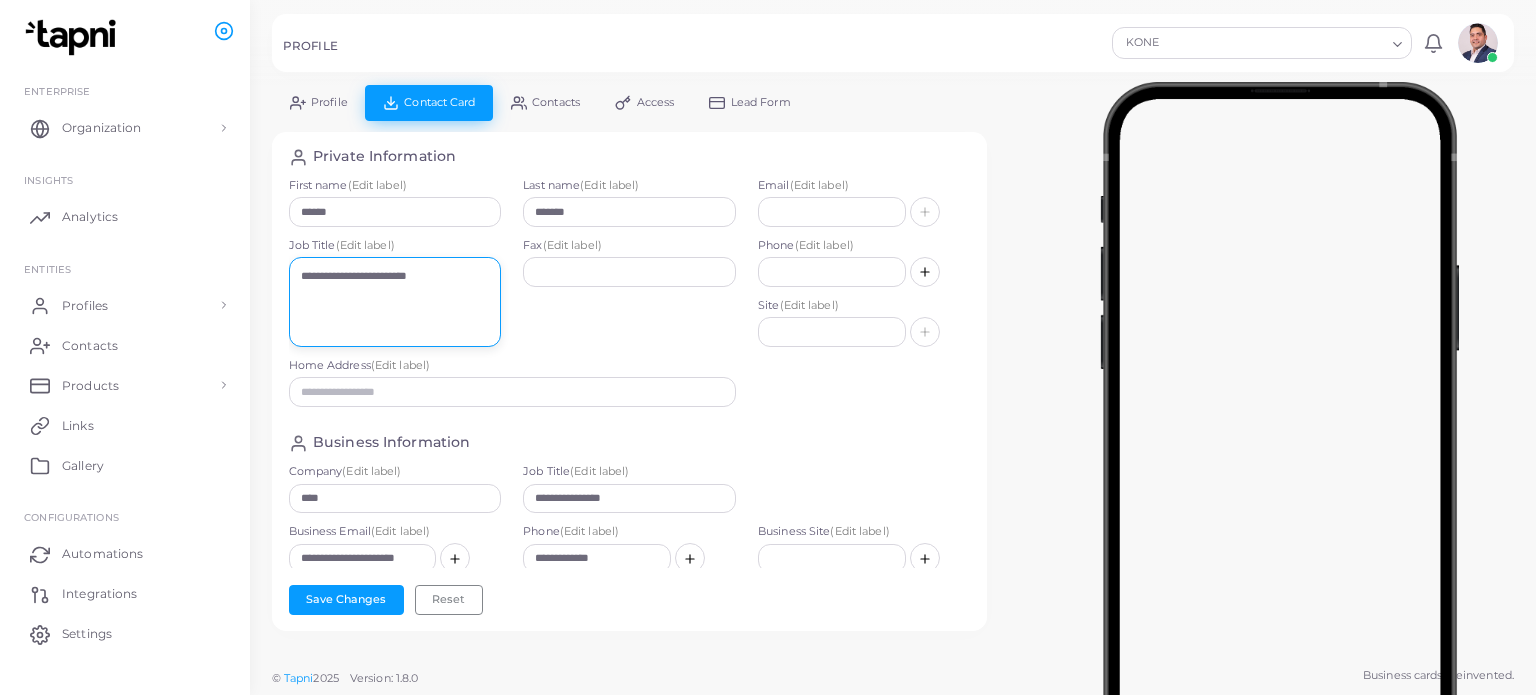 click on "**********" at bounding box center [395, 302] 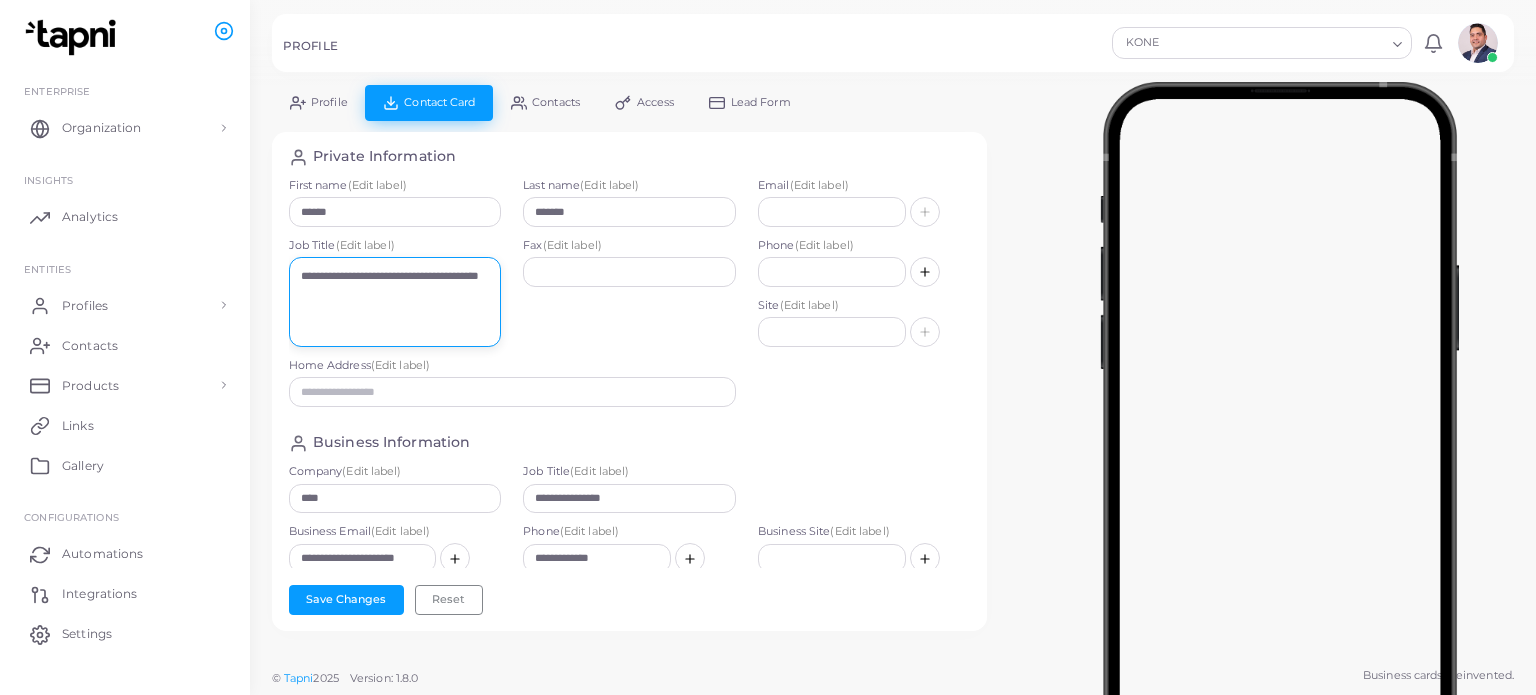 type on "**********" 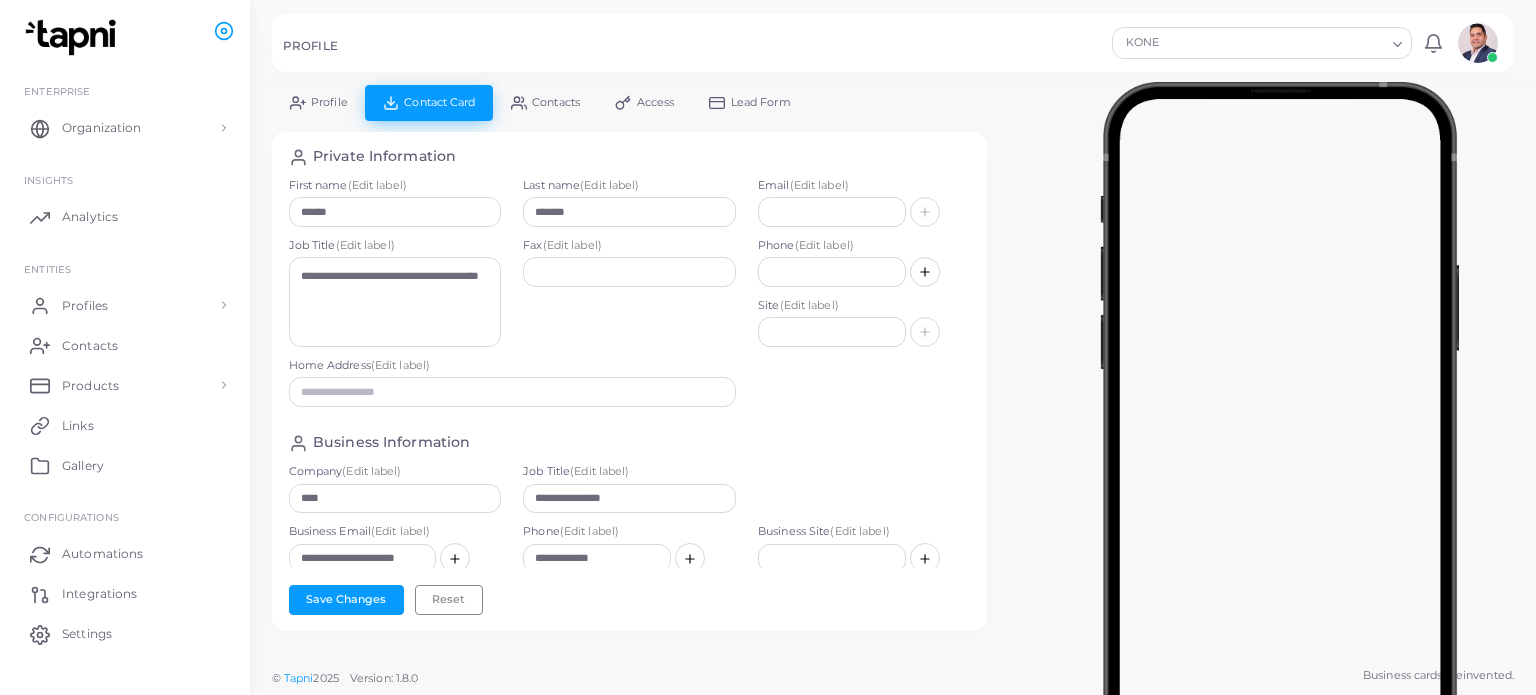 click on "Fax  (Edit label)" at bounding box center (629, 298) 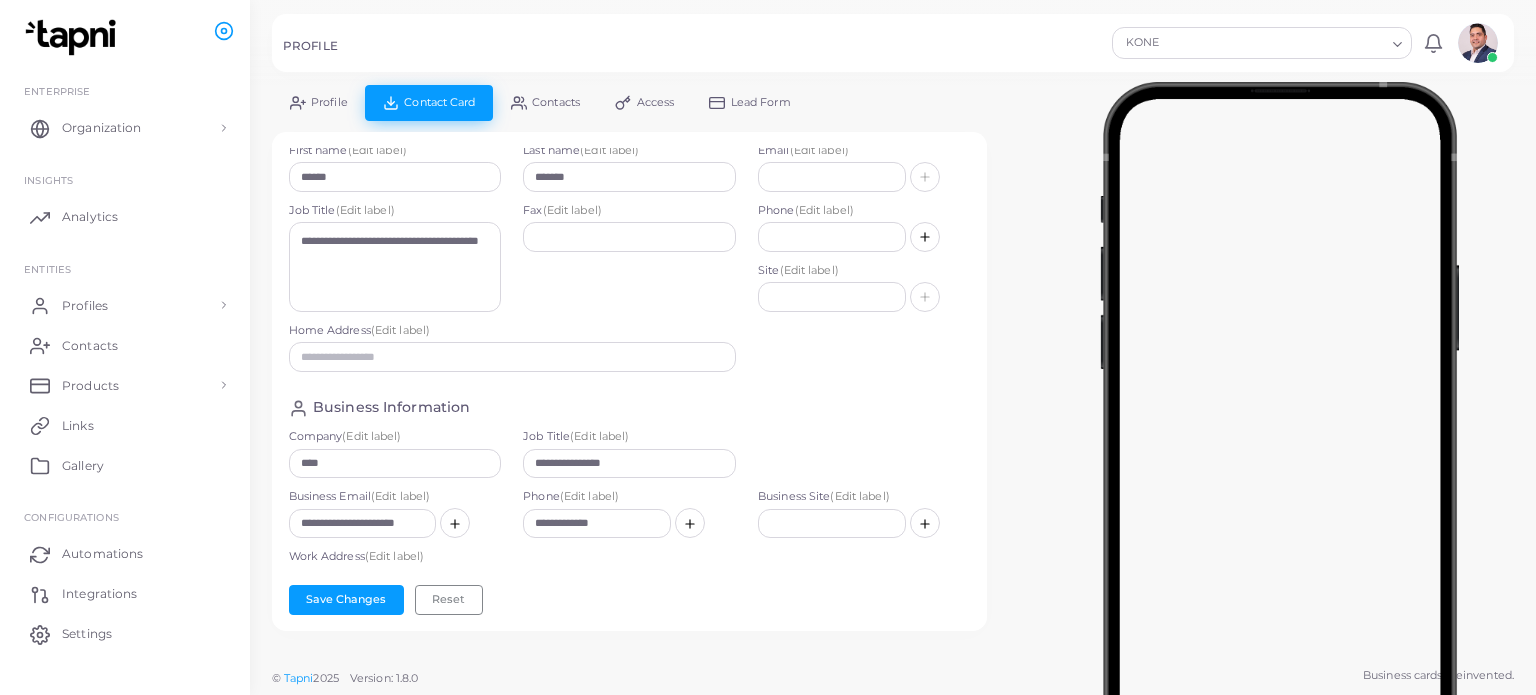 scroll, scrollTop: 5, scrollLeft: 0, axis: vertical 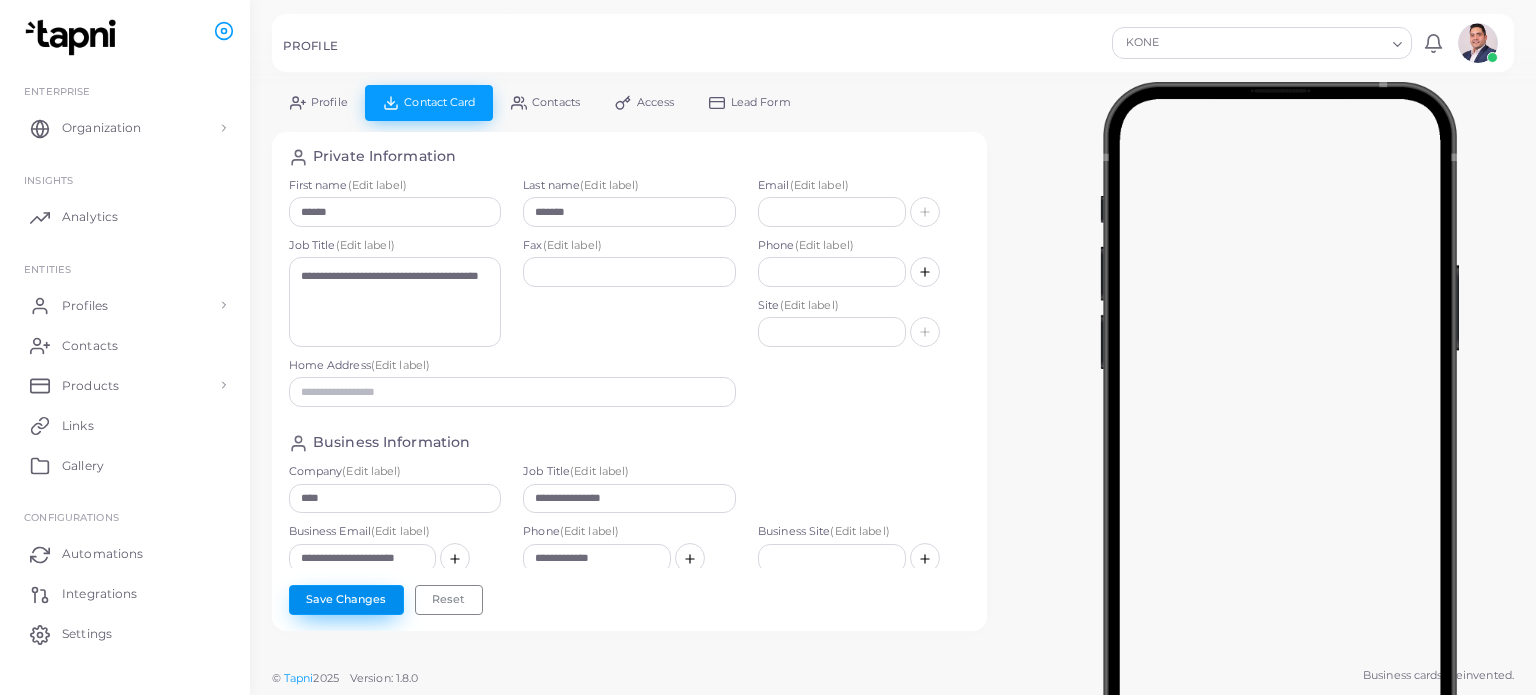 click on "Save Changes" at bounding box center (346, 600) 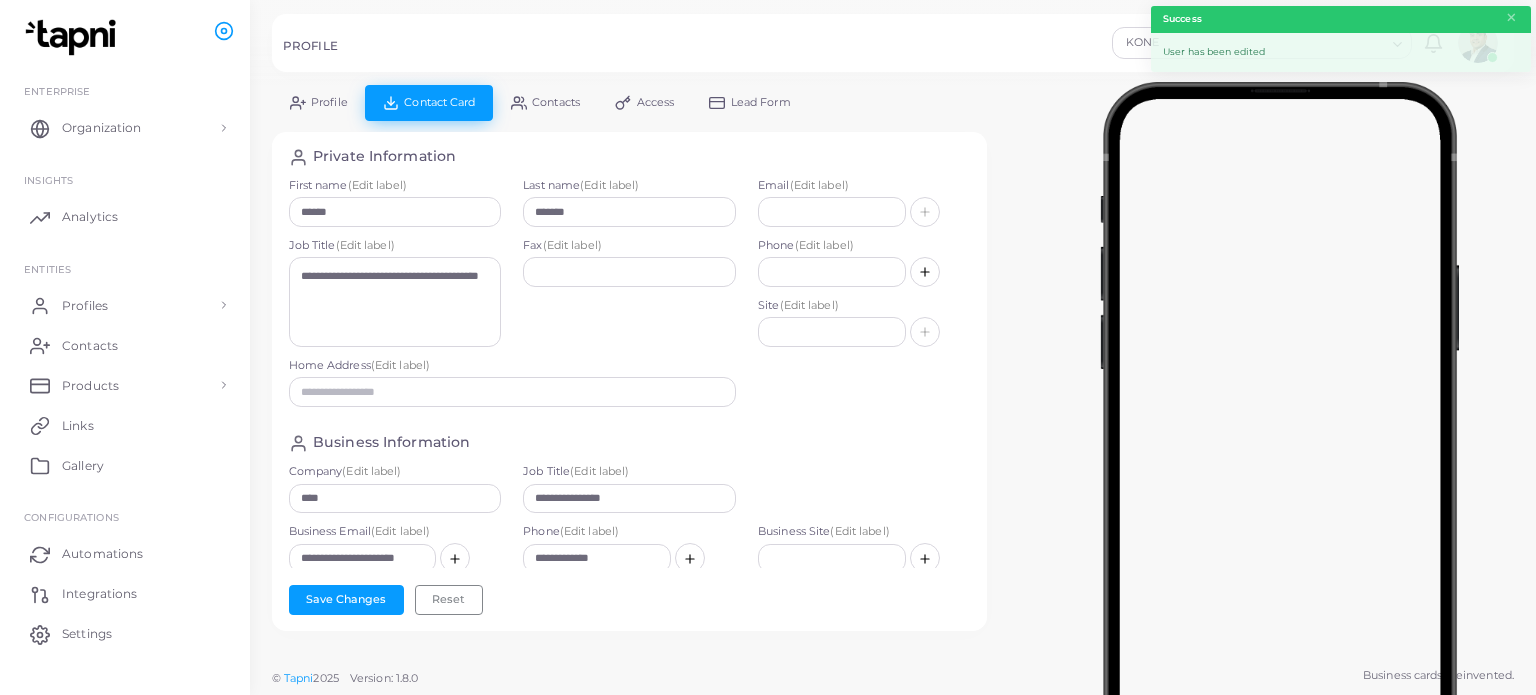 click on "**********" at bounding box center [629, 358] 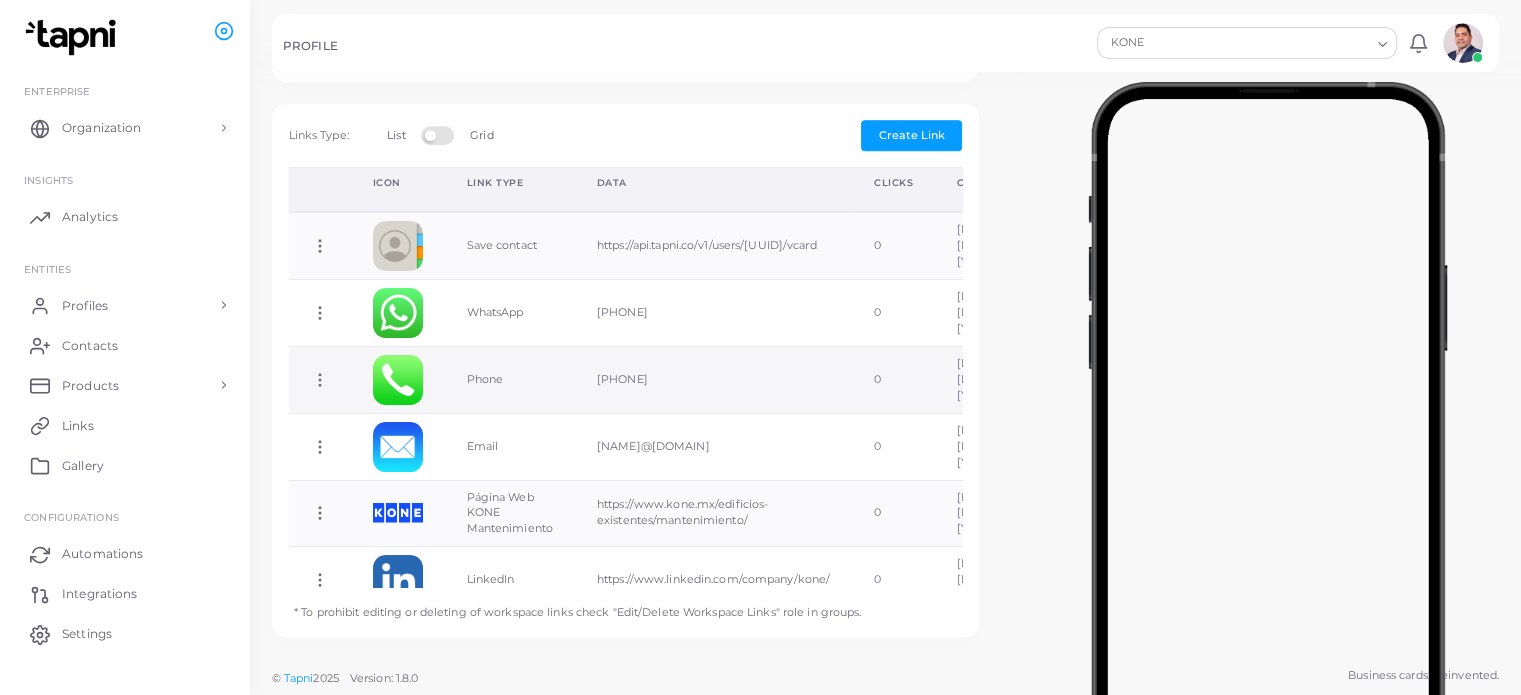 scroll, scrollTop: 1000, scrollLeft: 0, axis: vertical 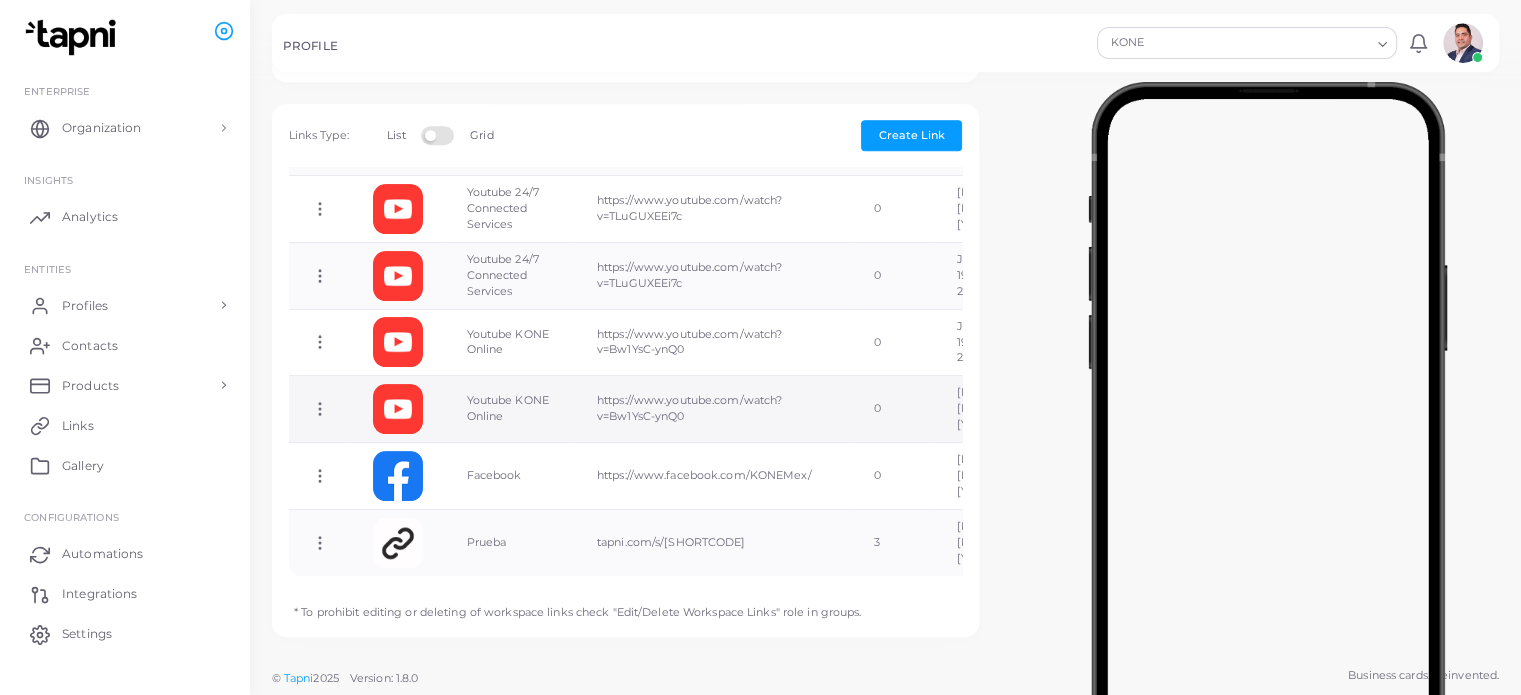 click 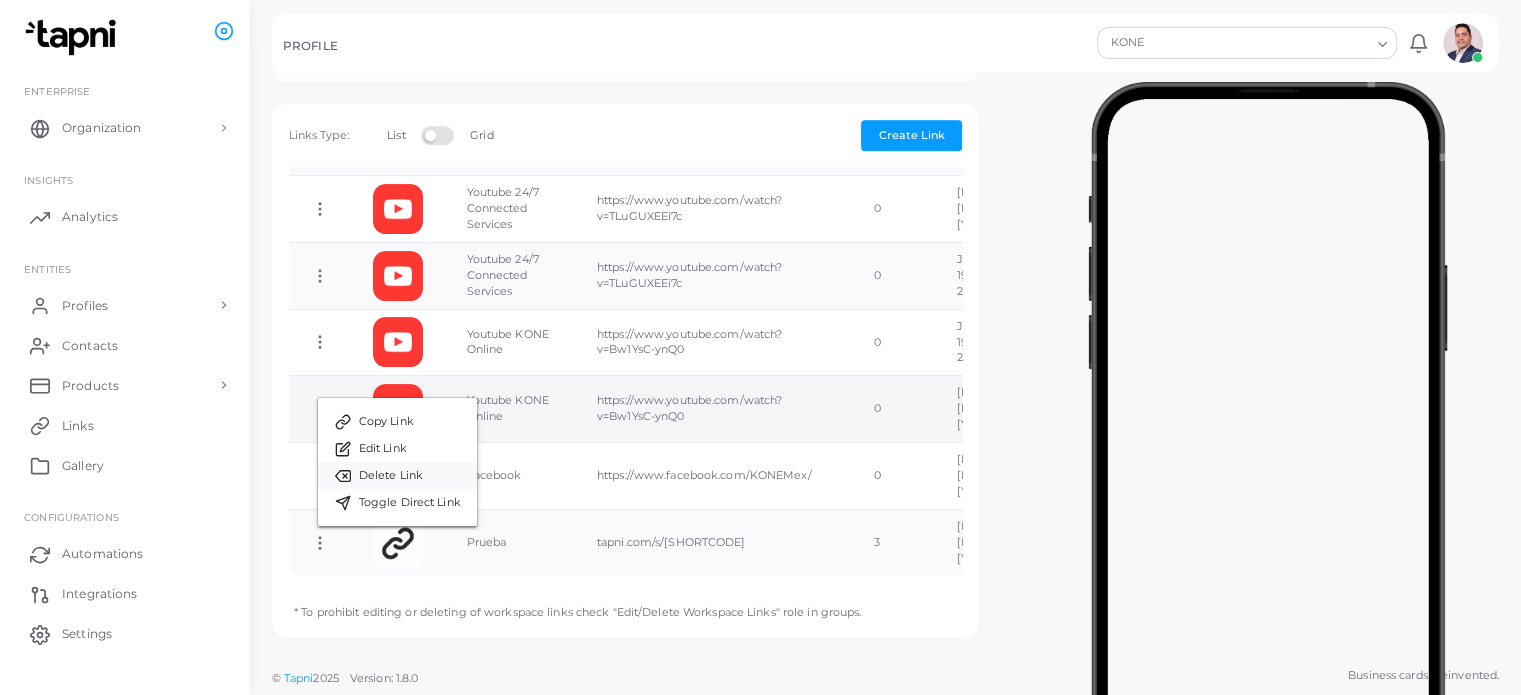 click on "Delete Link" at bounding box center [391, 476] 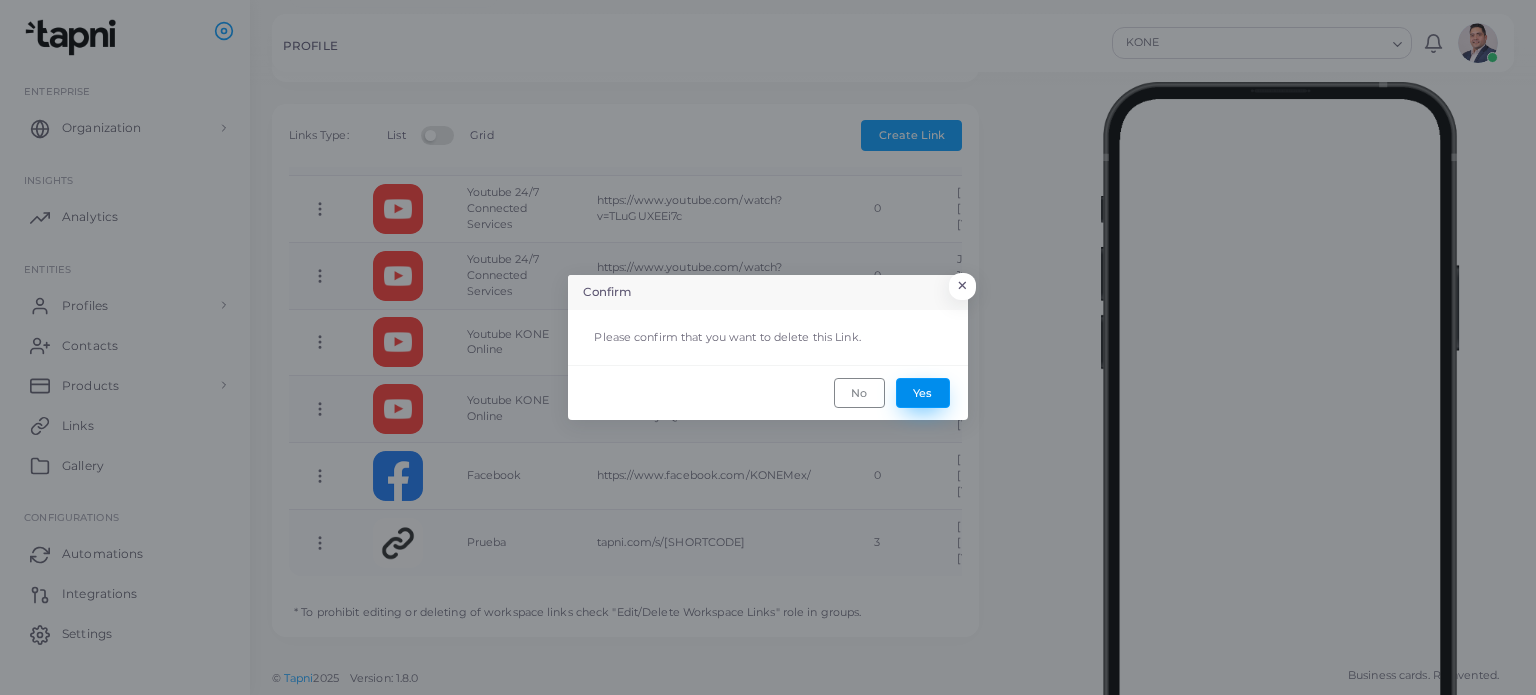 click on "Yes" at bounding box center (923, 393) 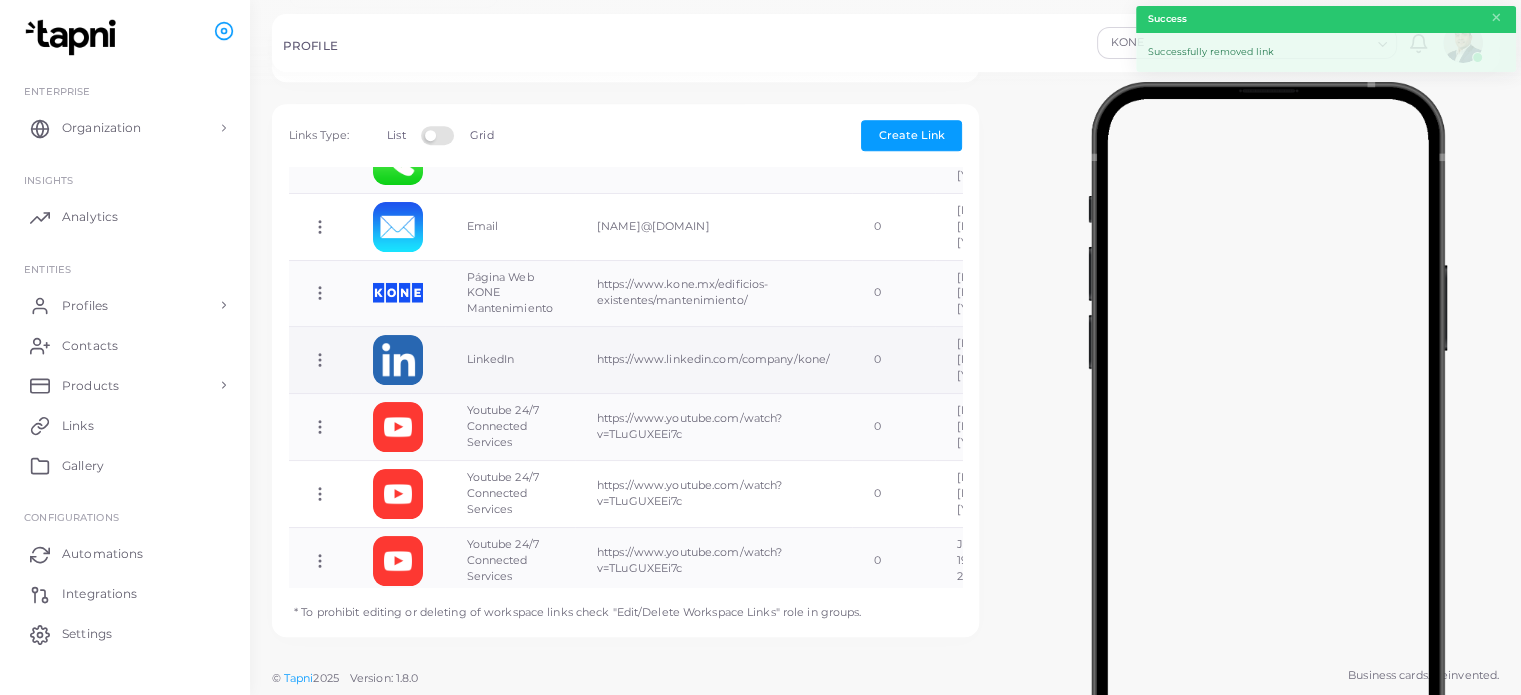 scroll, scrollTop: 300, scrollLeft: 0, axis: vertical 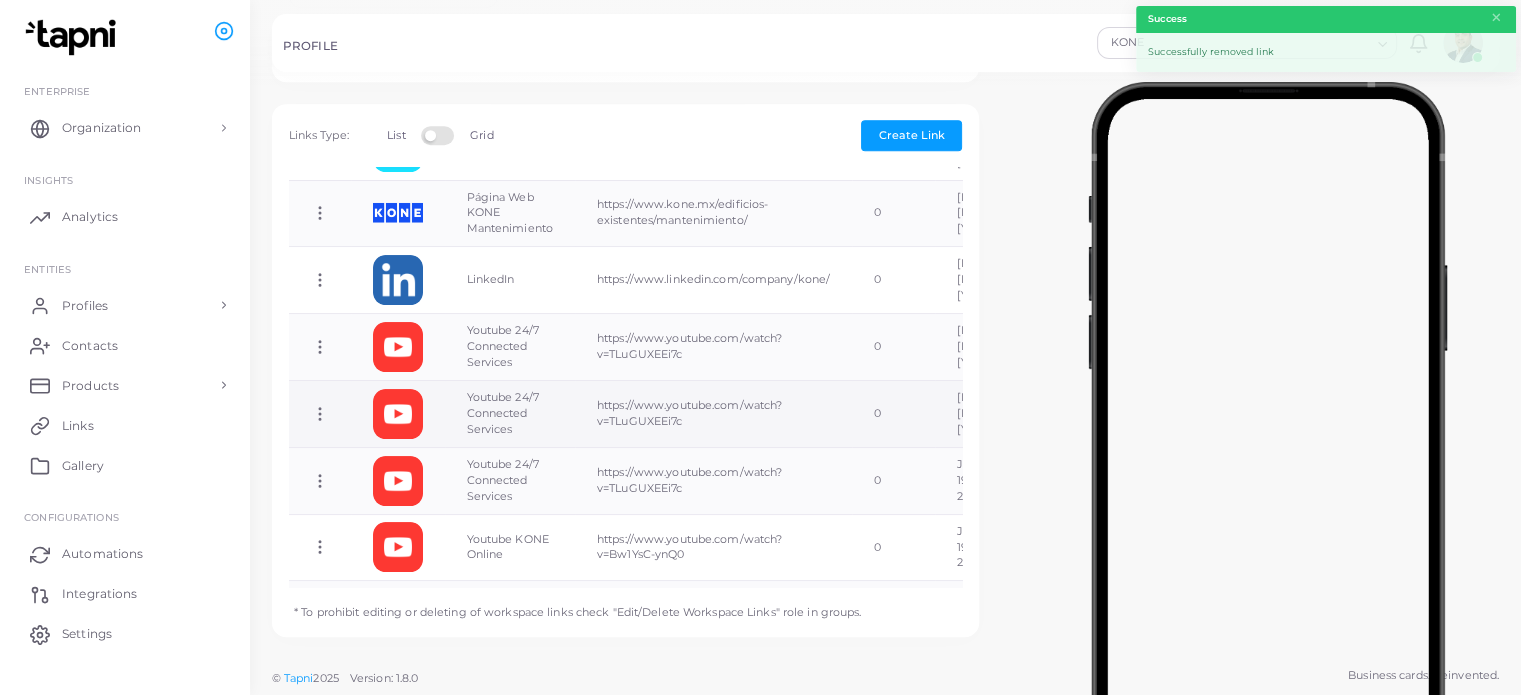 click 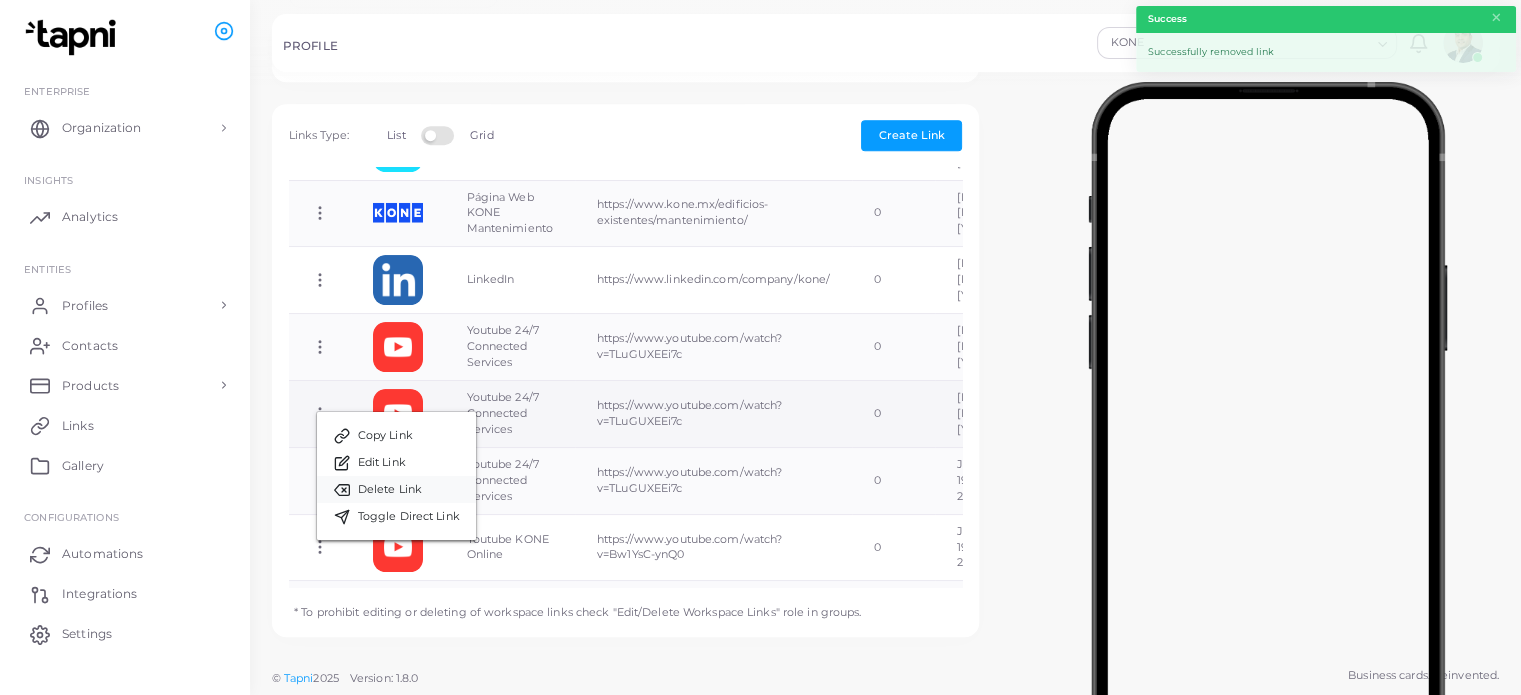 click on "Delete Link" at bounding box center (390, 490) 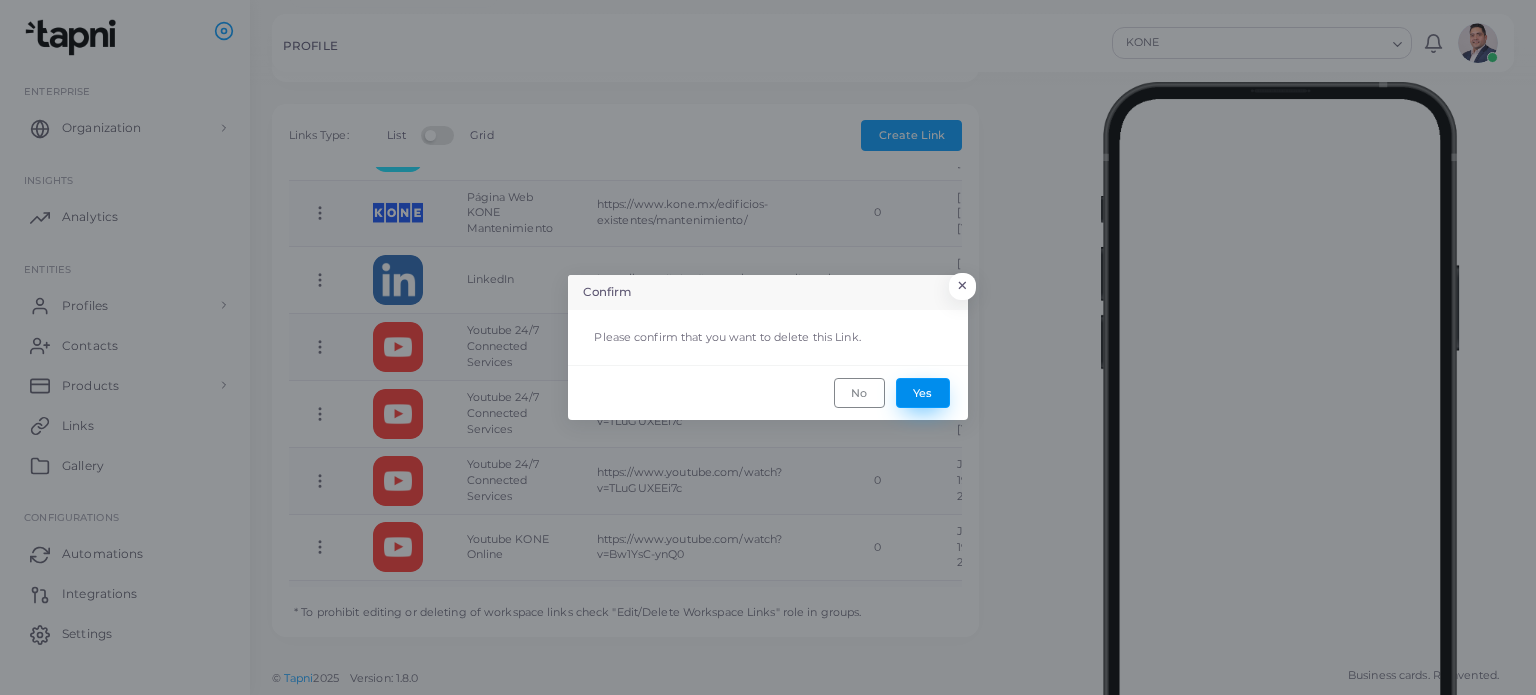 click on "Yes" at bounding box center [923, 393] 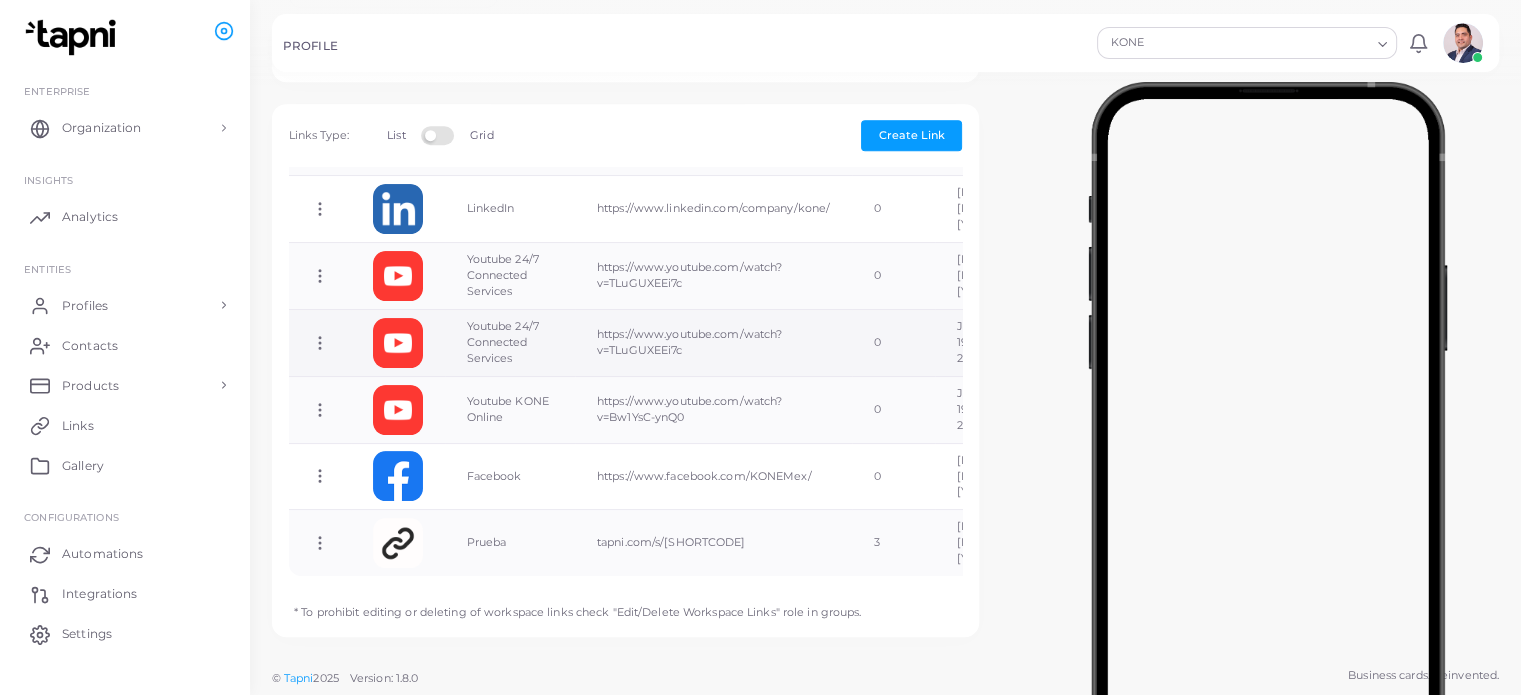 scroll, scrollTop: 283, scrollLeft: 0, axis: vertical 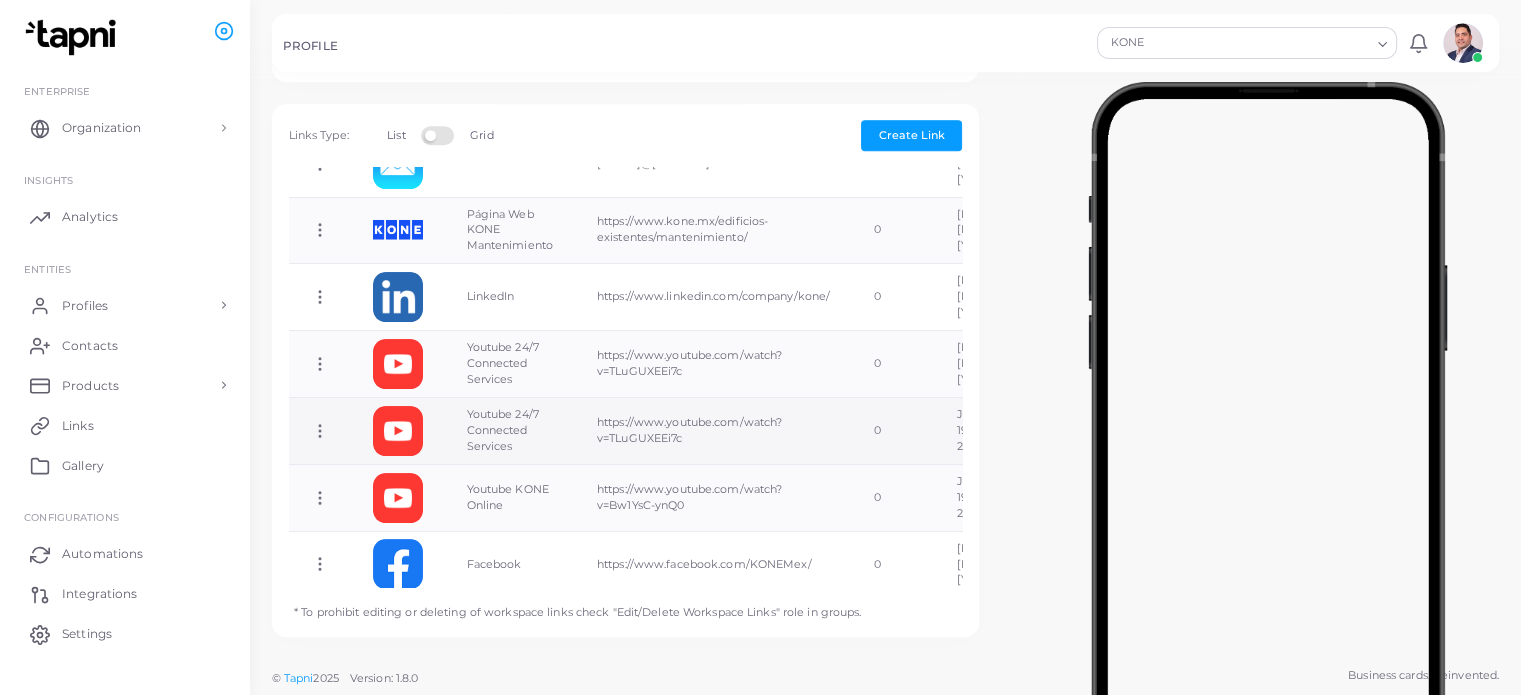 click 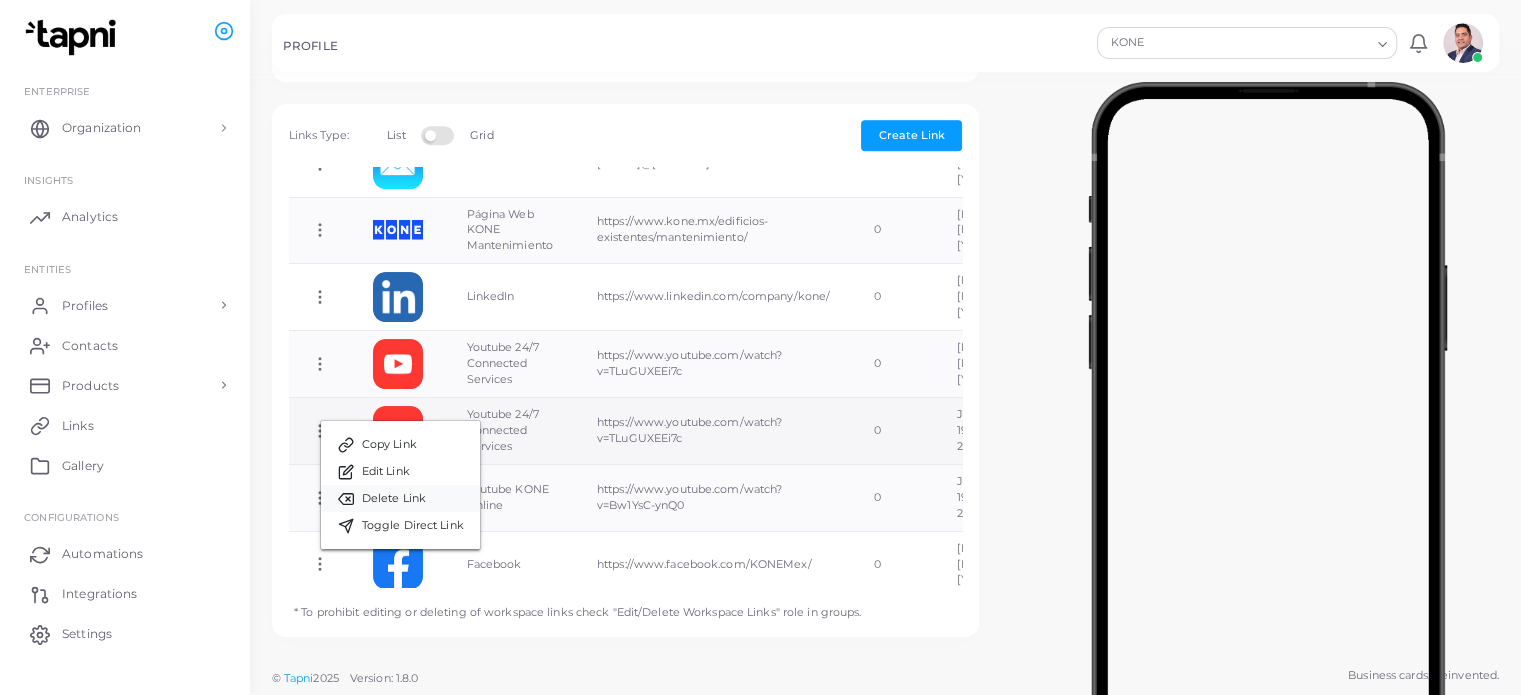 click on "Delete Link" at bounding box center (394, 499) 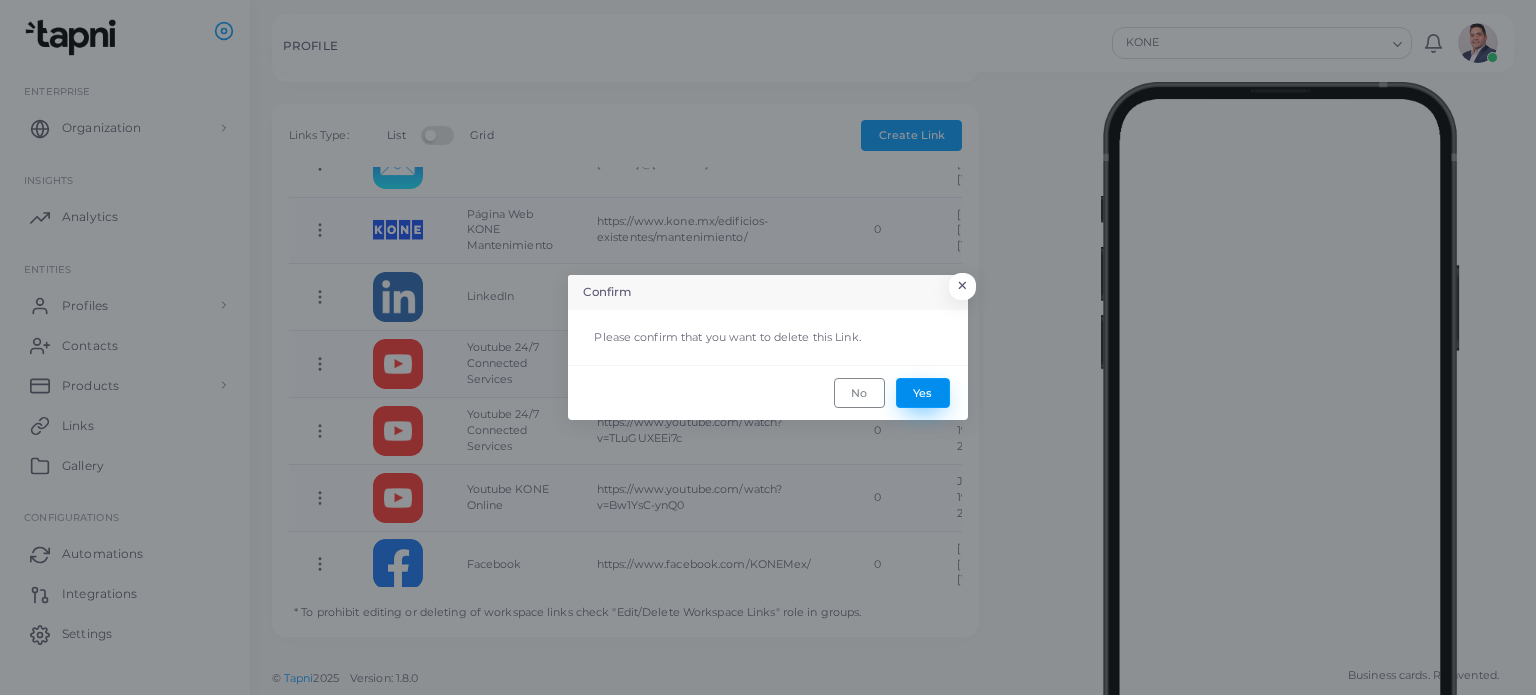 click on "Yes" at bounding box center [923, 393] 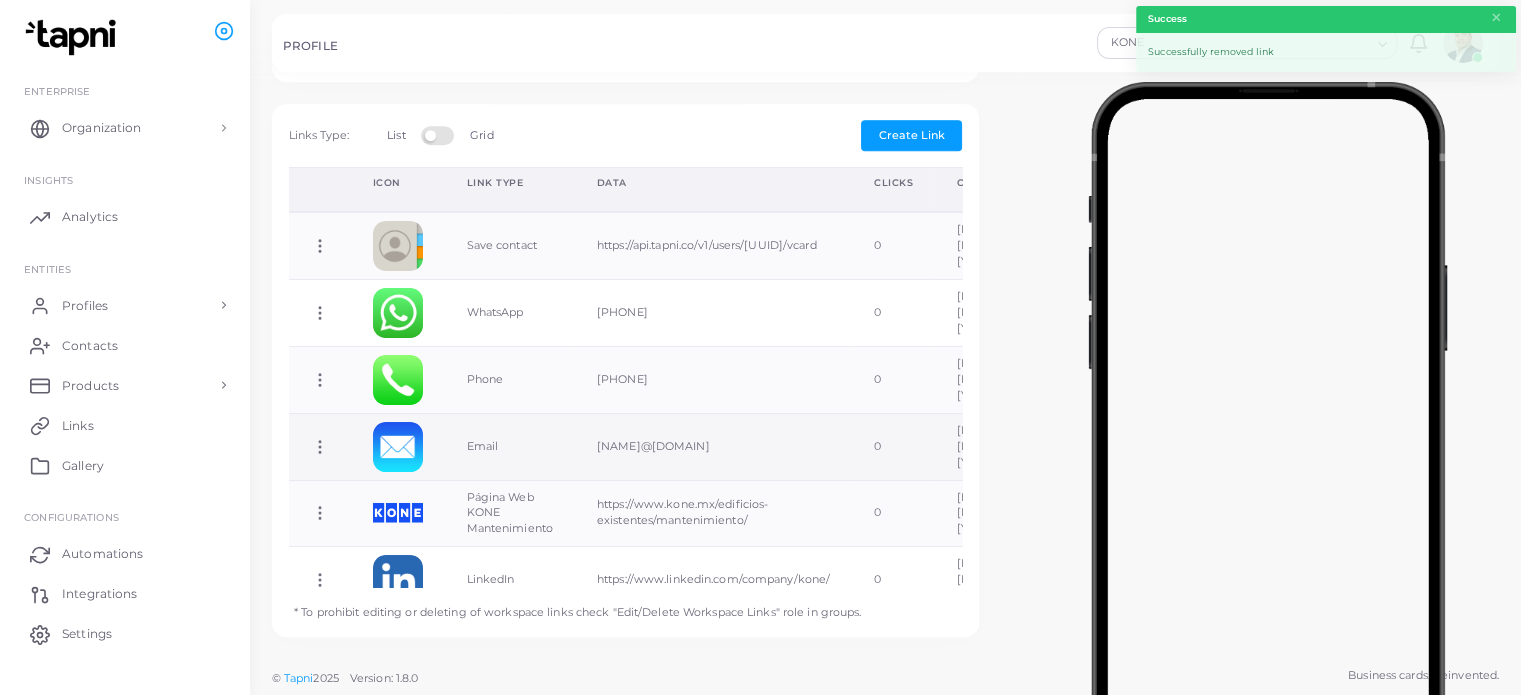 scroll, scrollTop: 316, scrollLeft: 0, axis: vertical 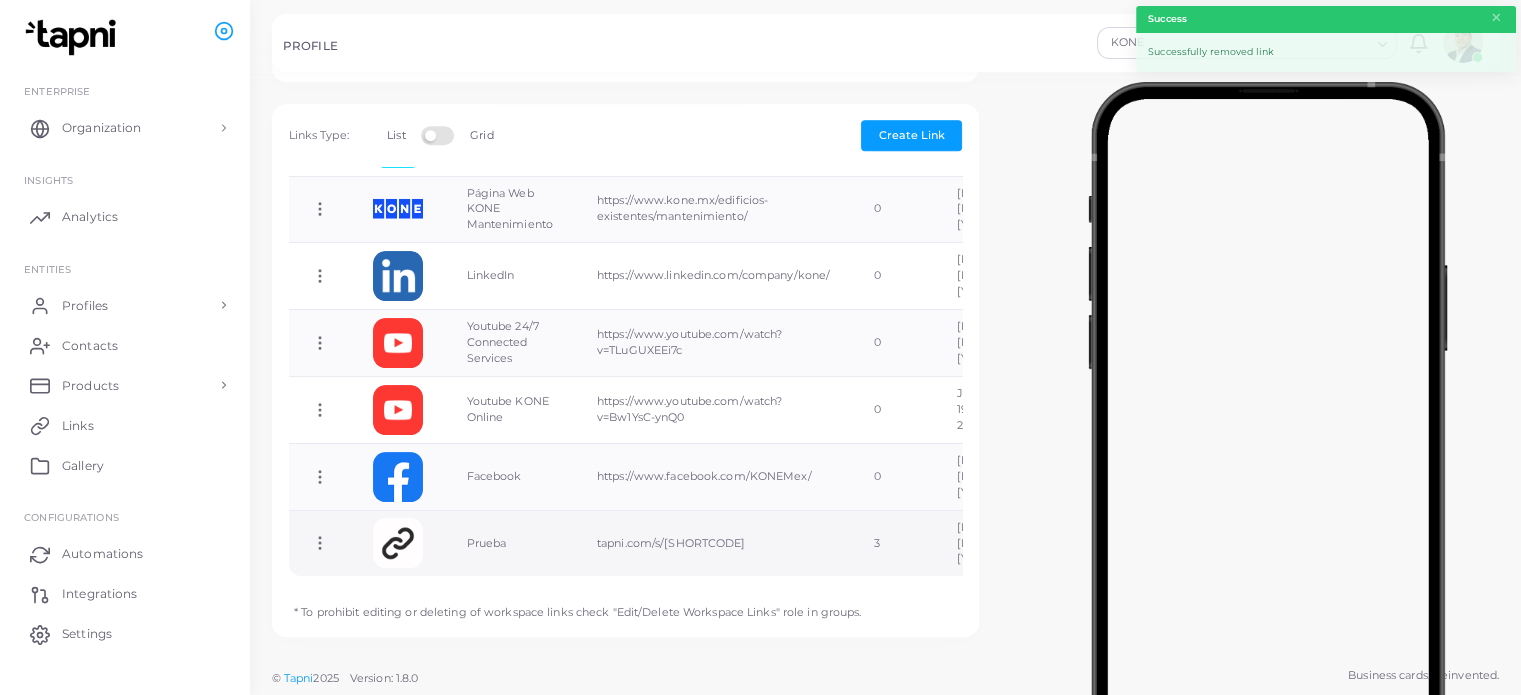 click 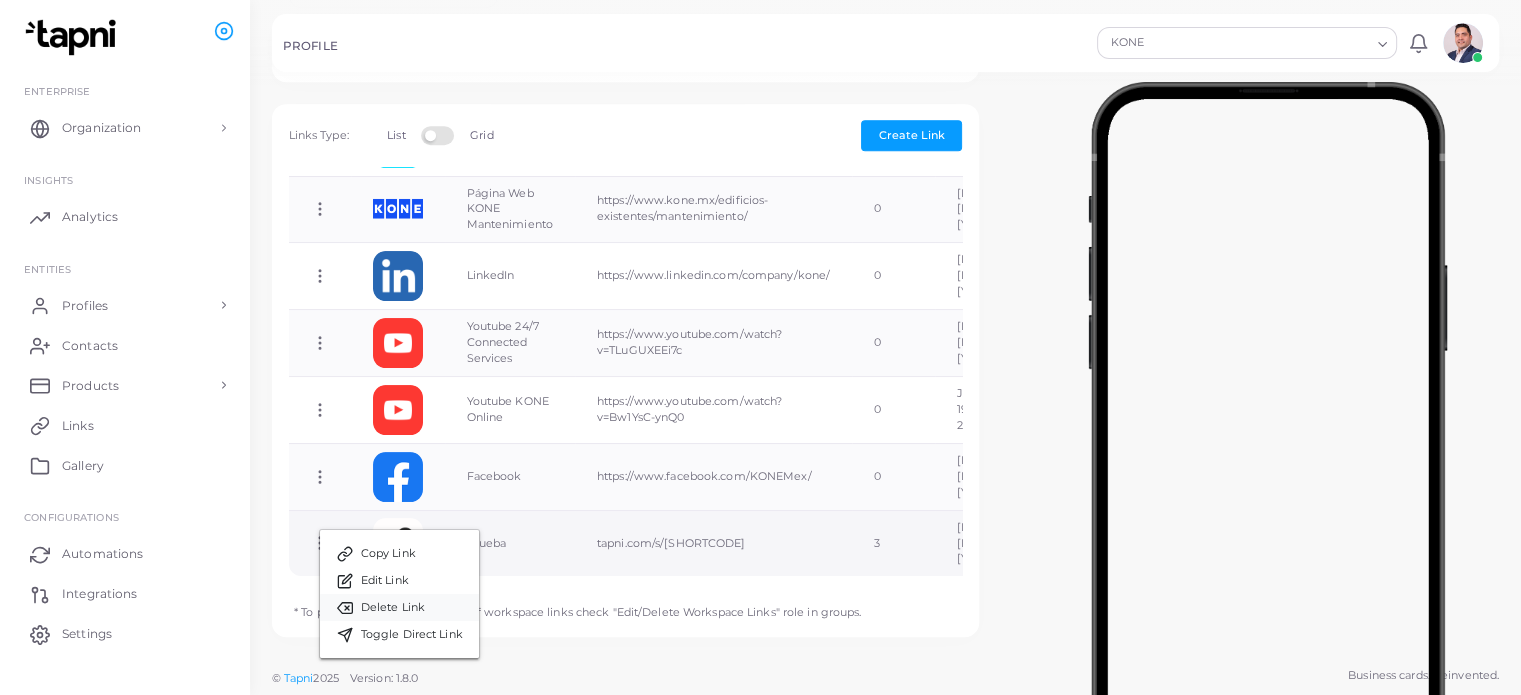 click on "Delete Link" at bounding box center (399, 607) 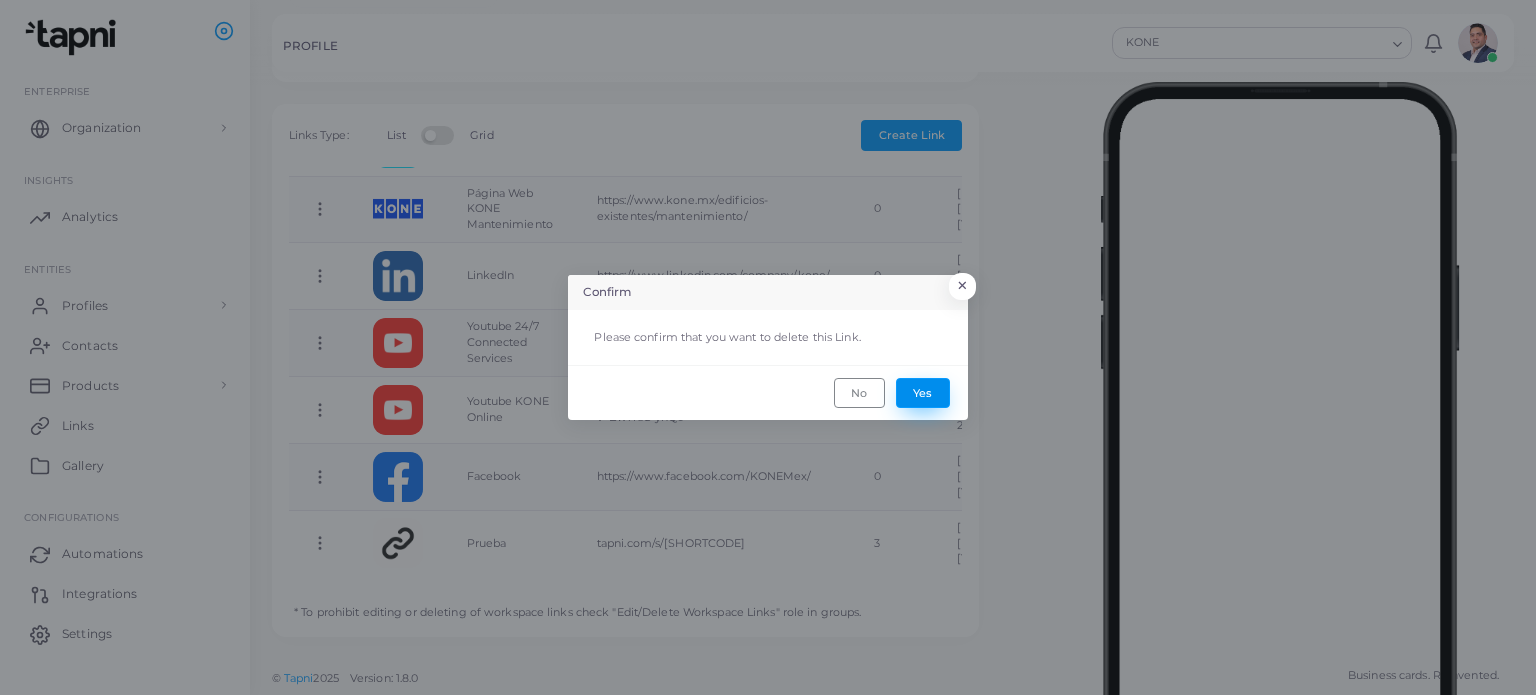click on "Yes" at bounding box center (923, 393) 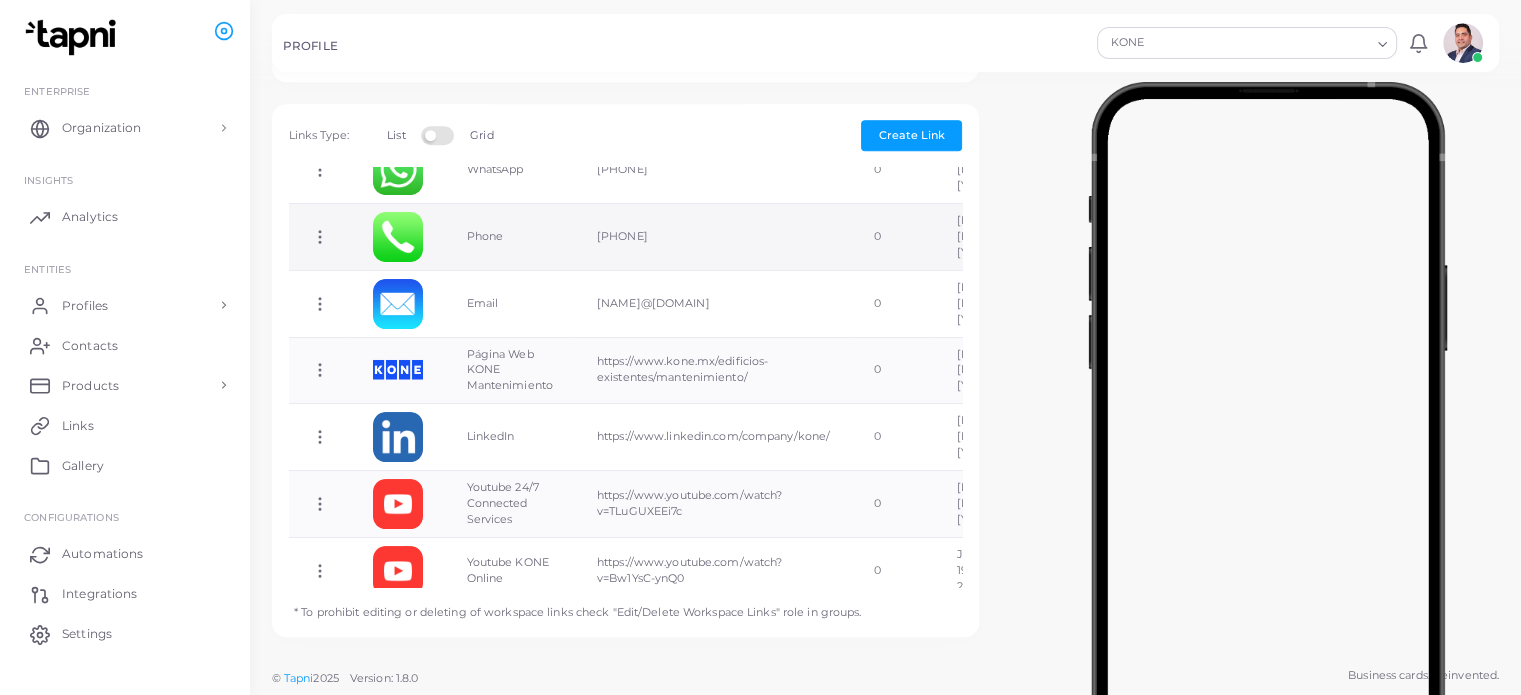 scroll, scrollTop: 0, scrollLeft: 0, axis: both 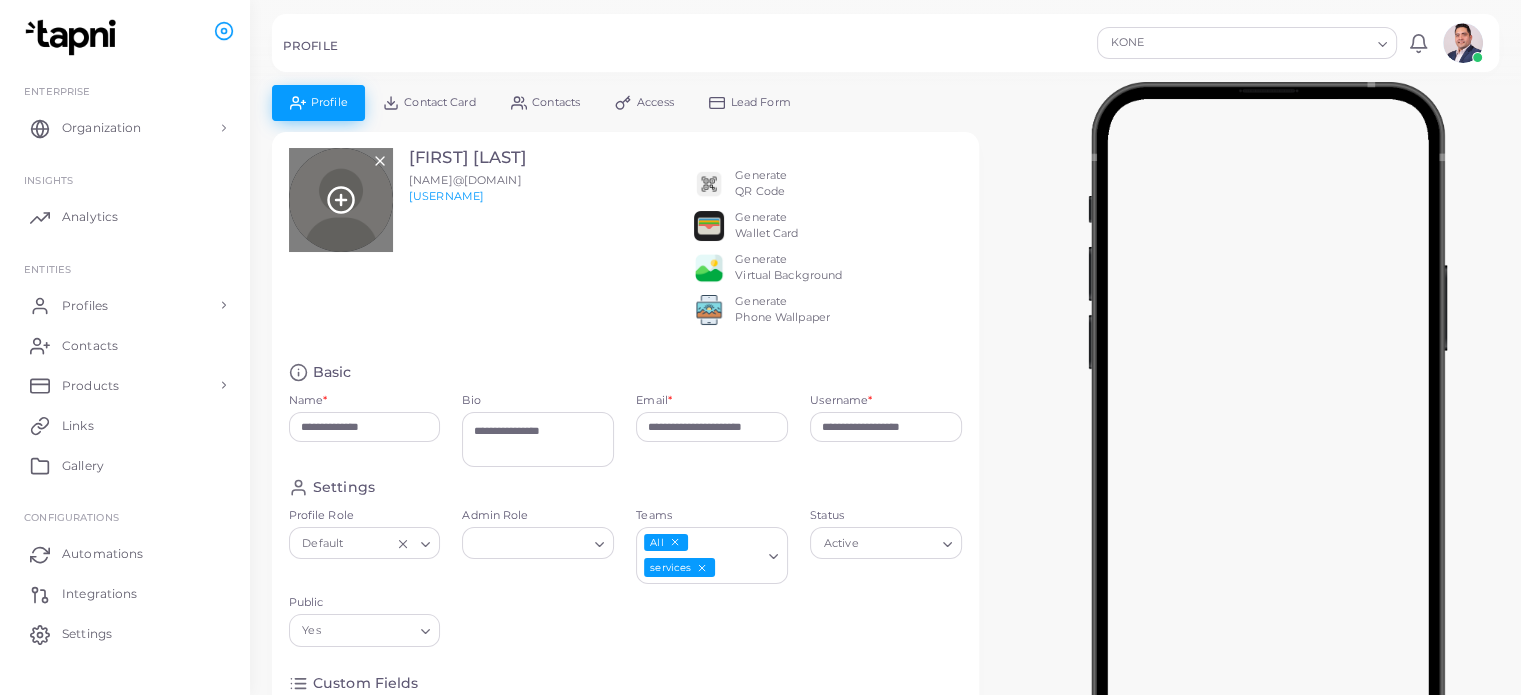 click 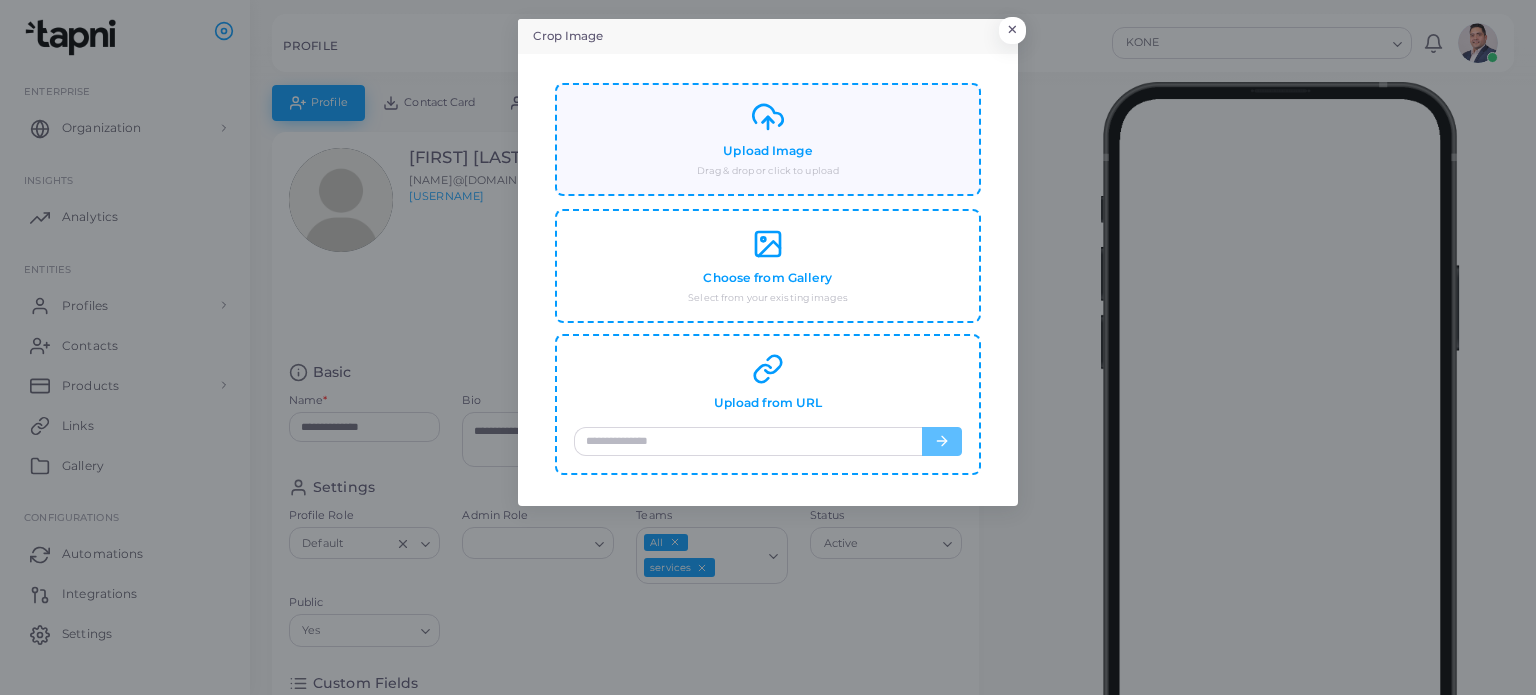 click 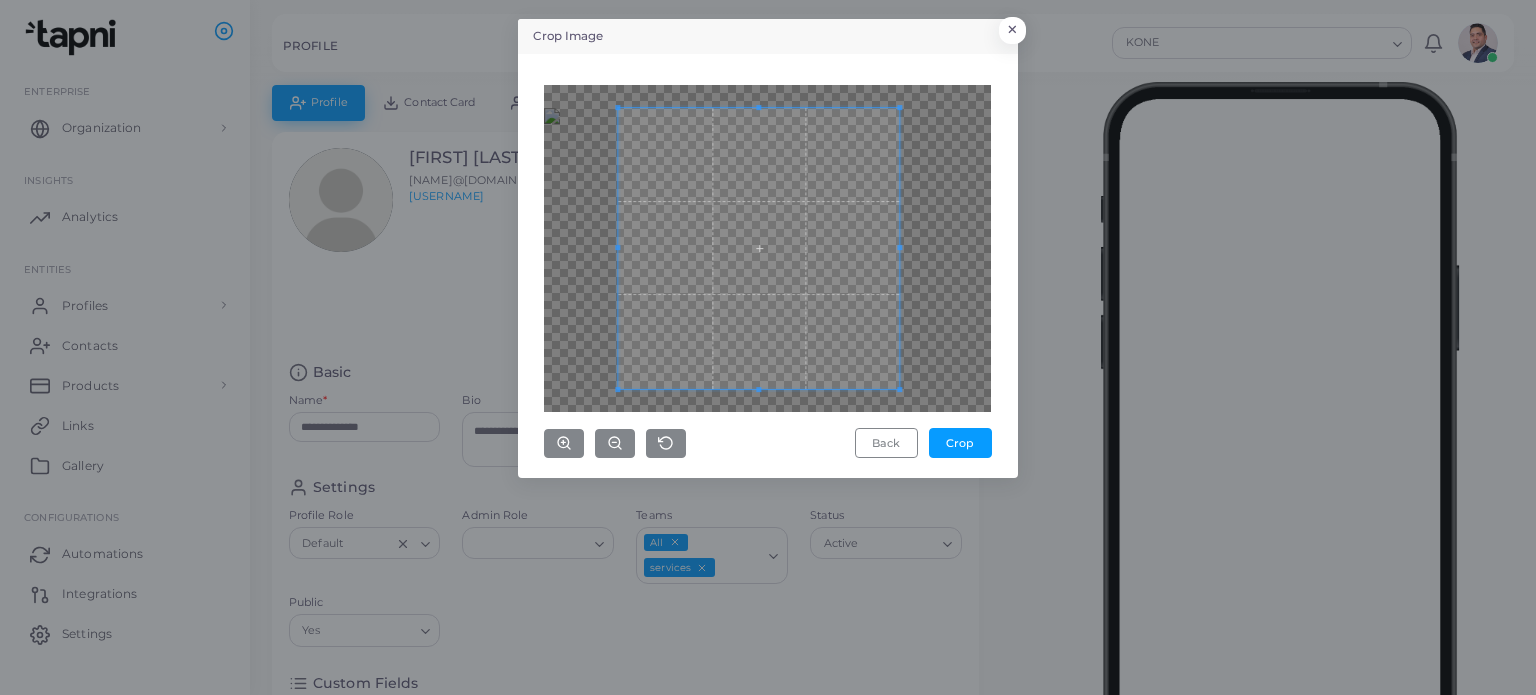 click at bounding box center [759, 248] 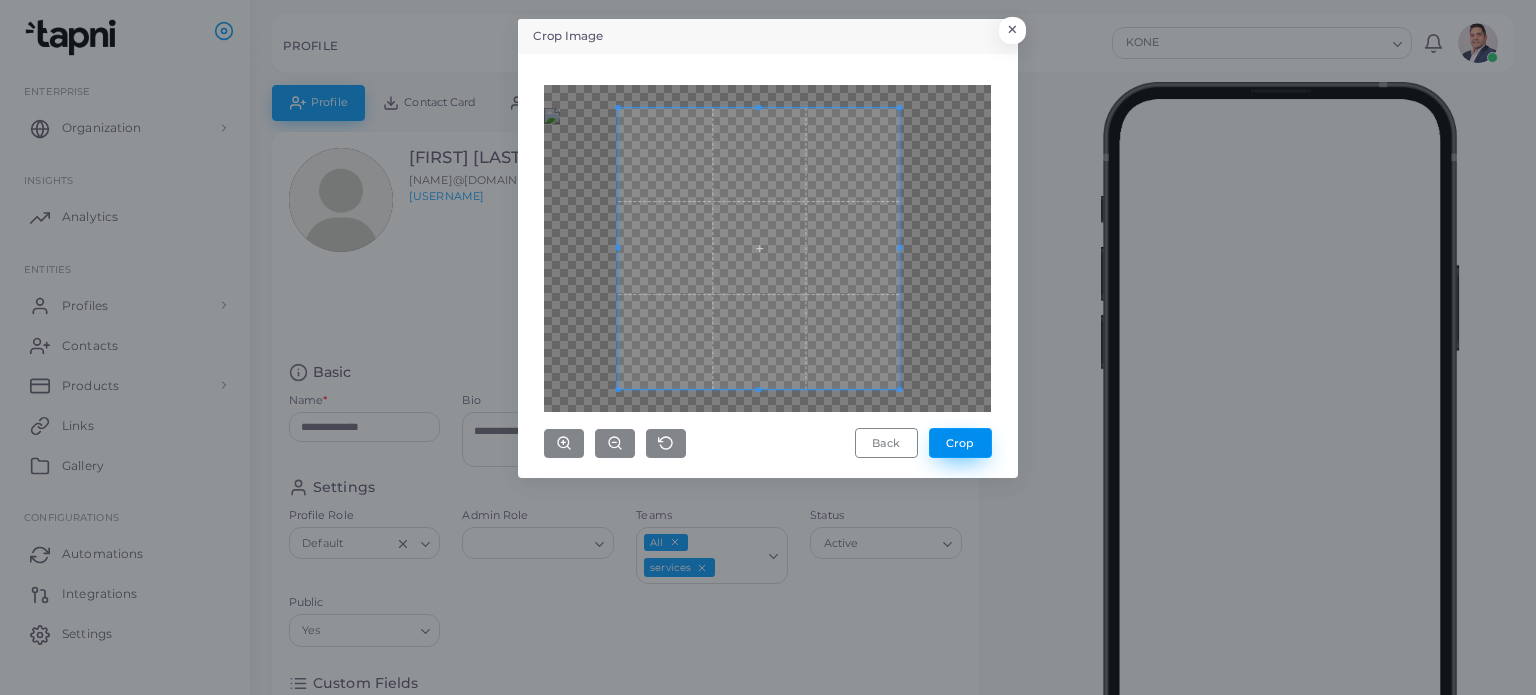 click on "Crop" at bounding box center [960, 443] 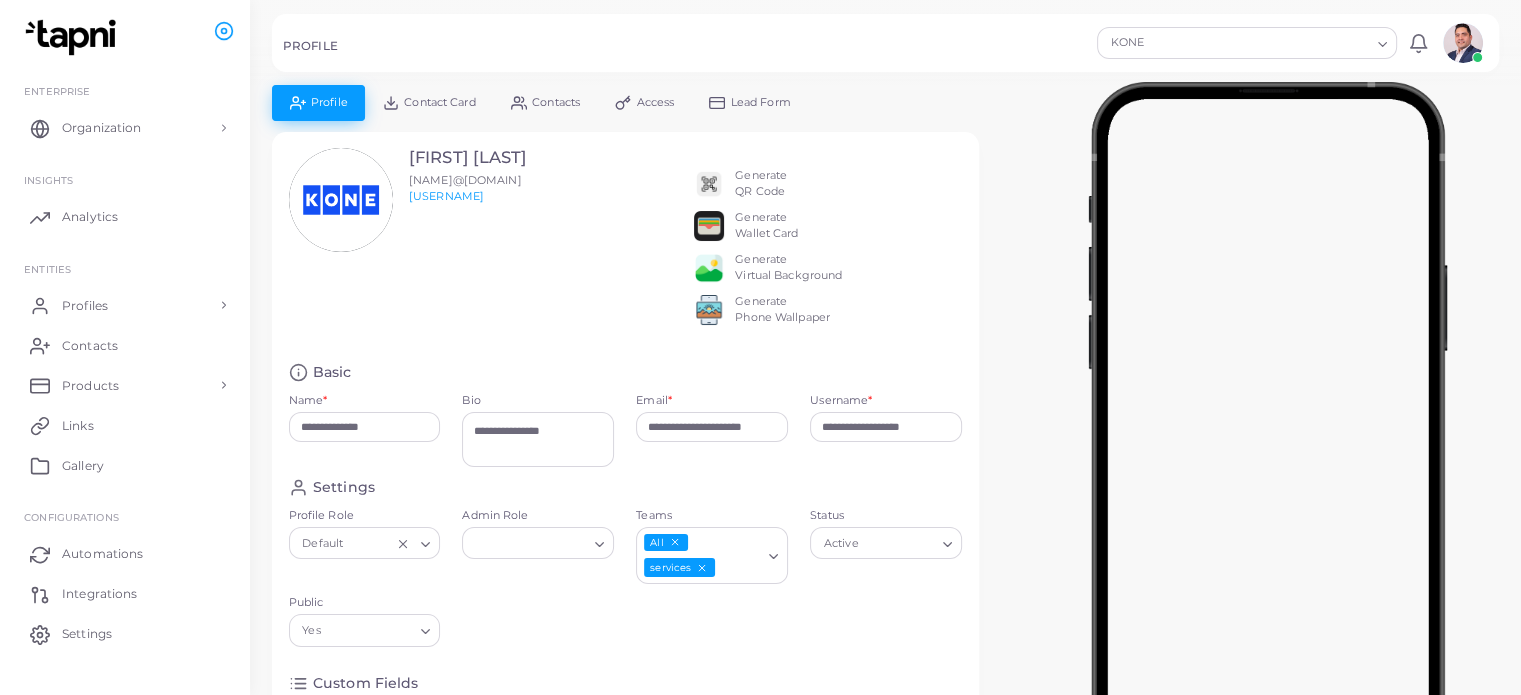 click at bounding box center [1267, 435] 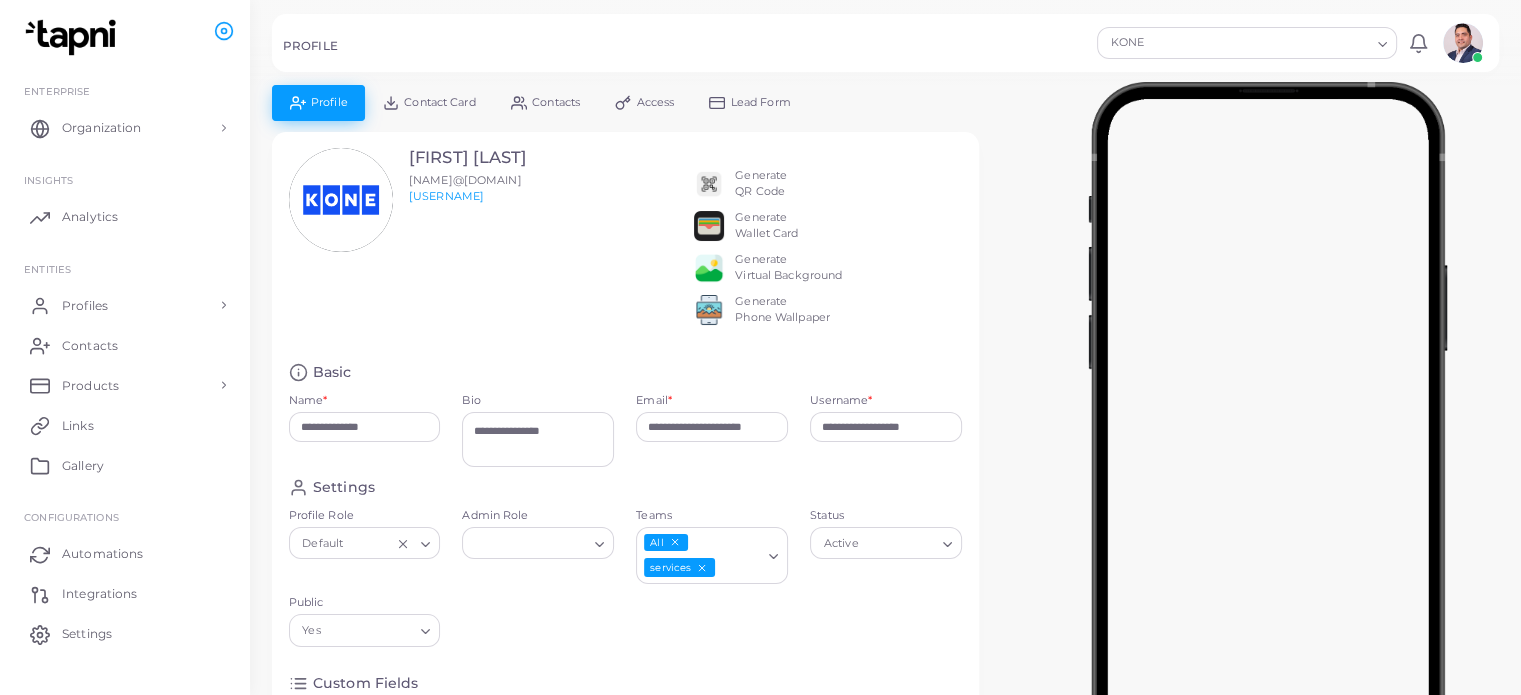 click at bounding box center (1267, 435) 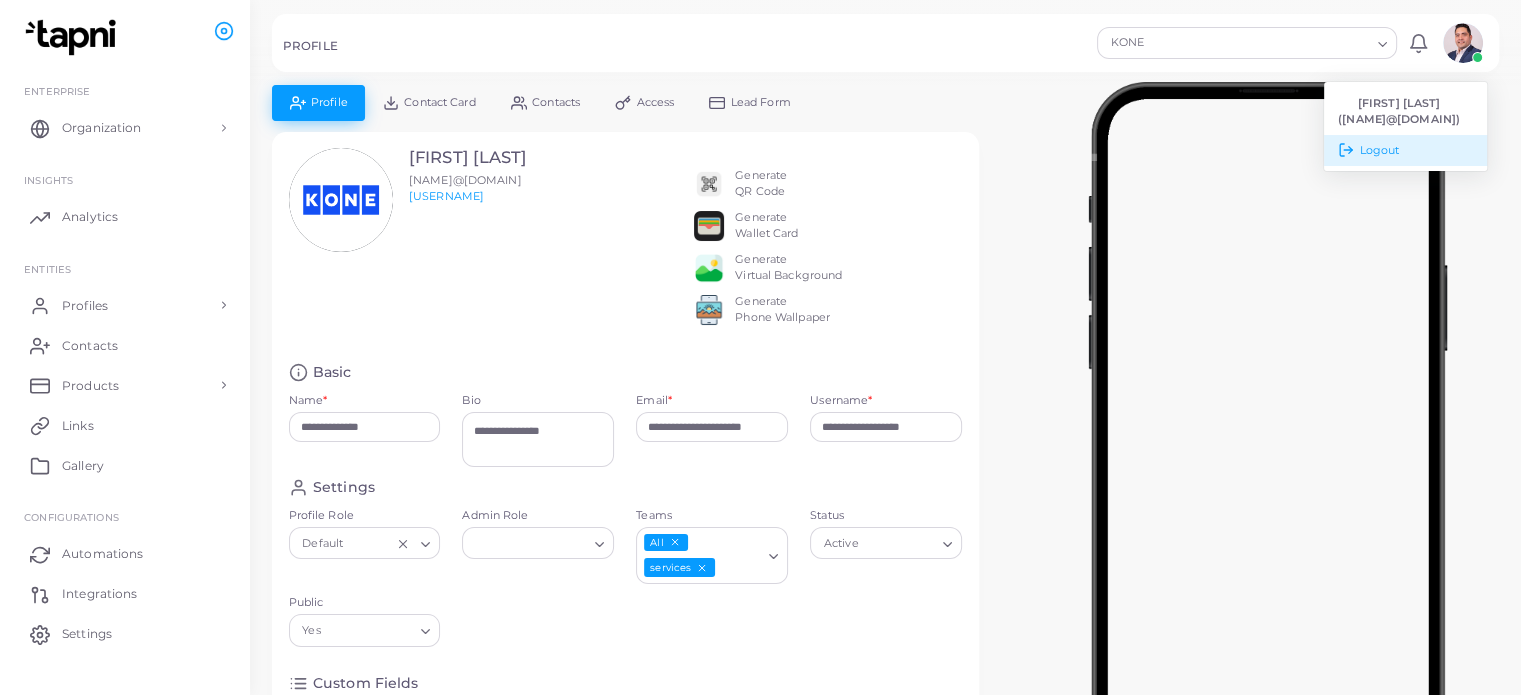 click on "Logout" at bounding box center (1380, 150) 